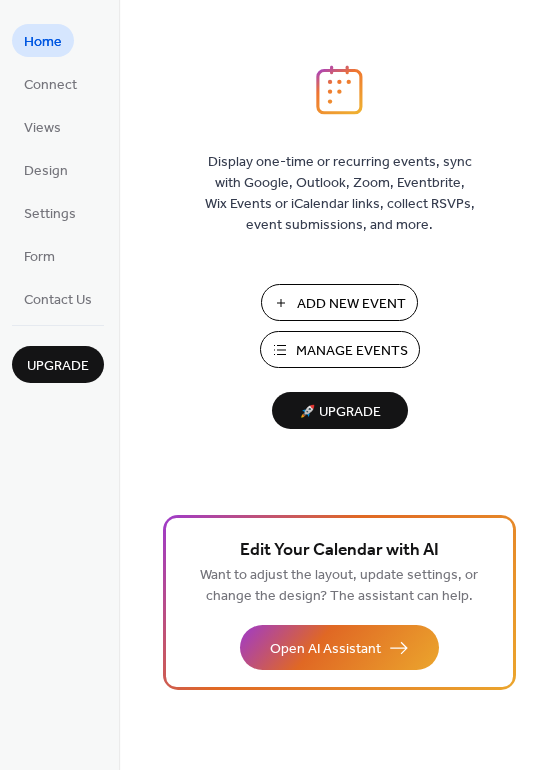 scroll, scrollTop: 0, scrollLeft: 0, axis: both 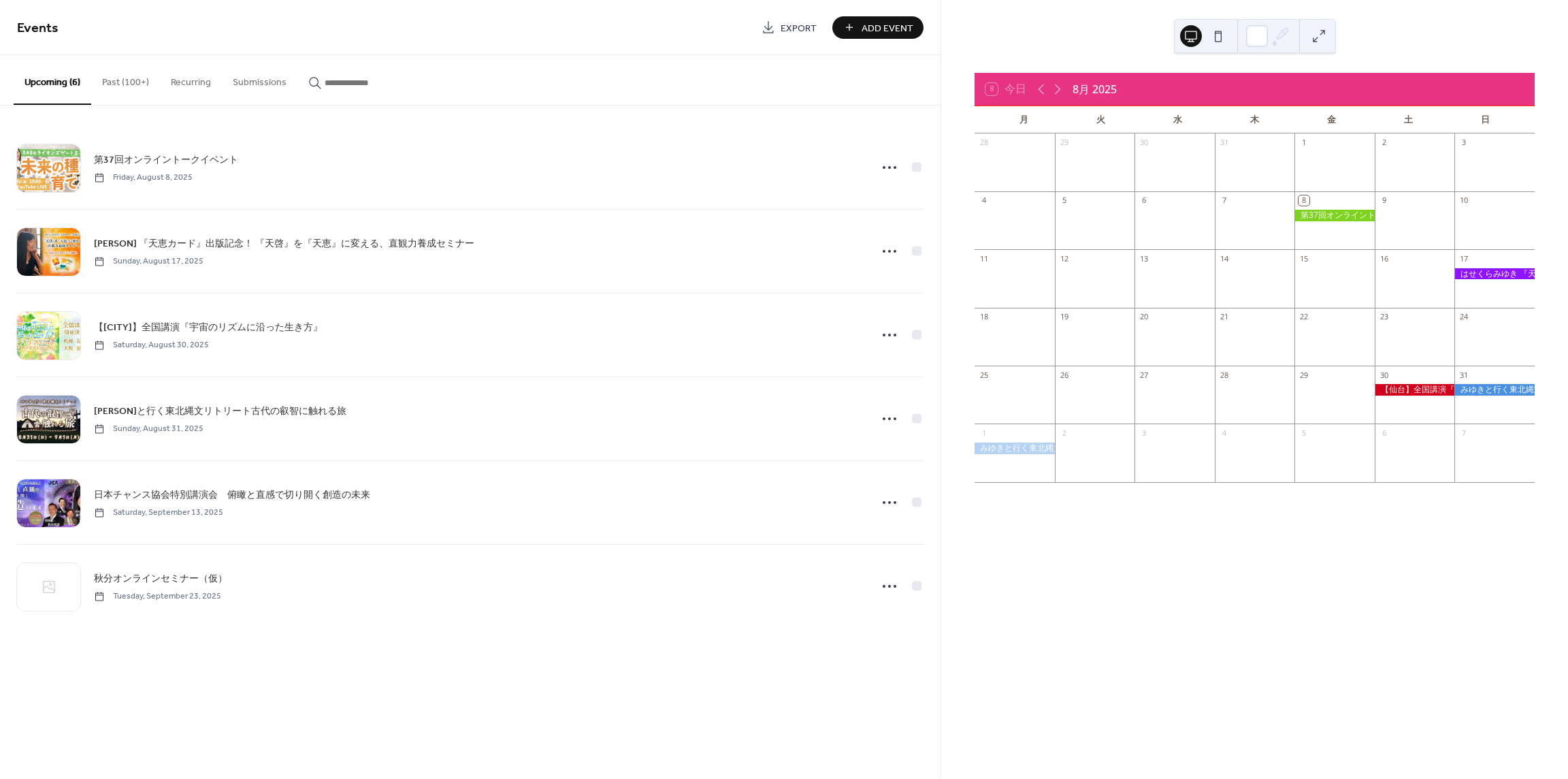 click on "Add Event" at bounding box center (887, 28) 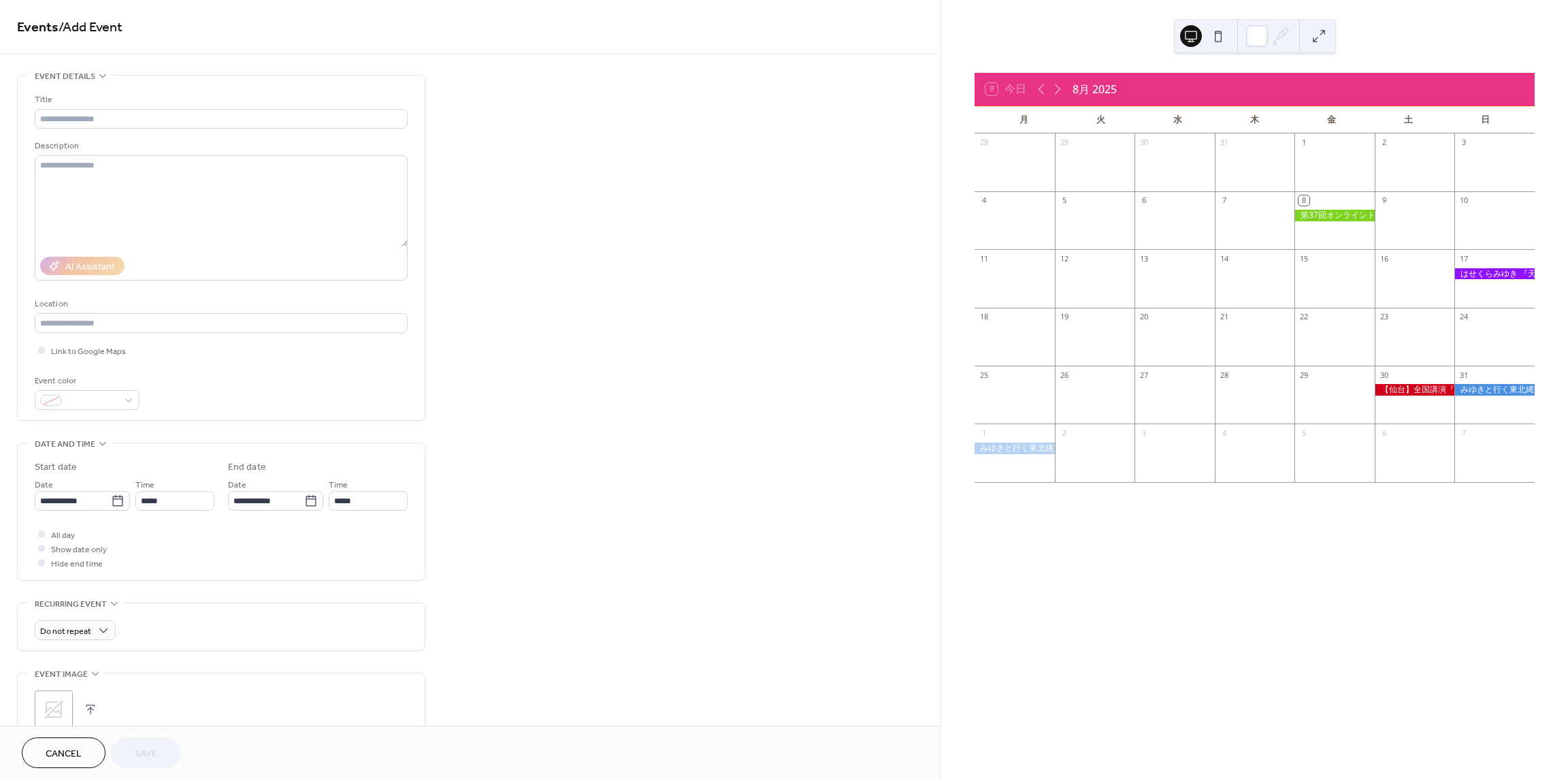 scroll, scrollTop: 0, scrollLeft: 0, axis: both 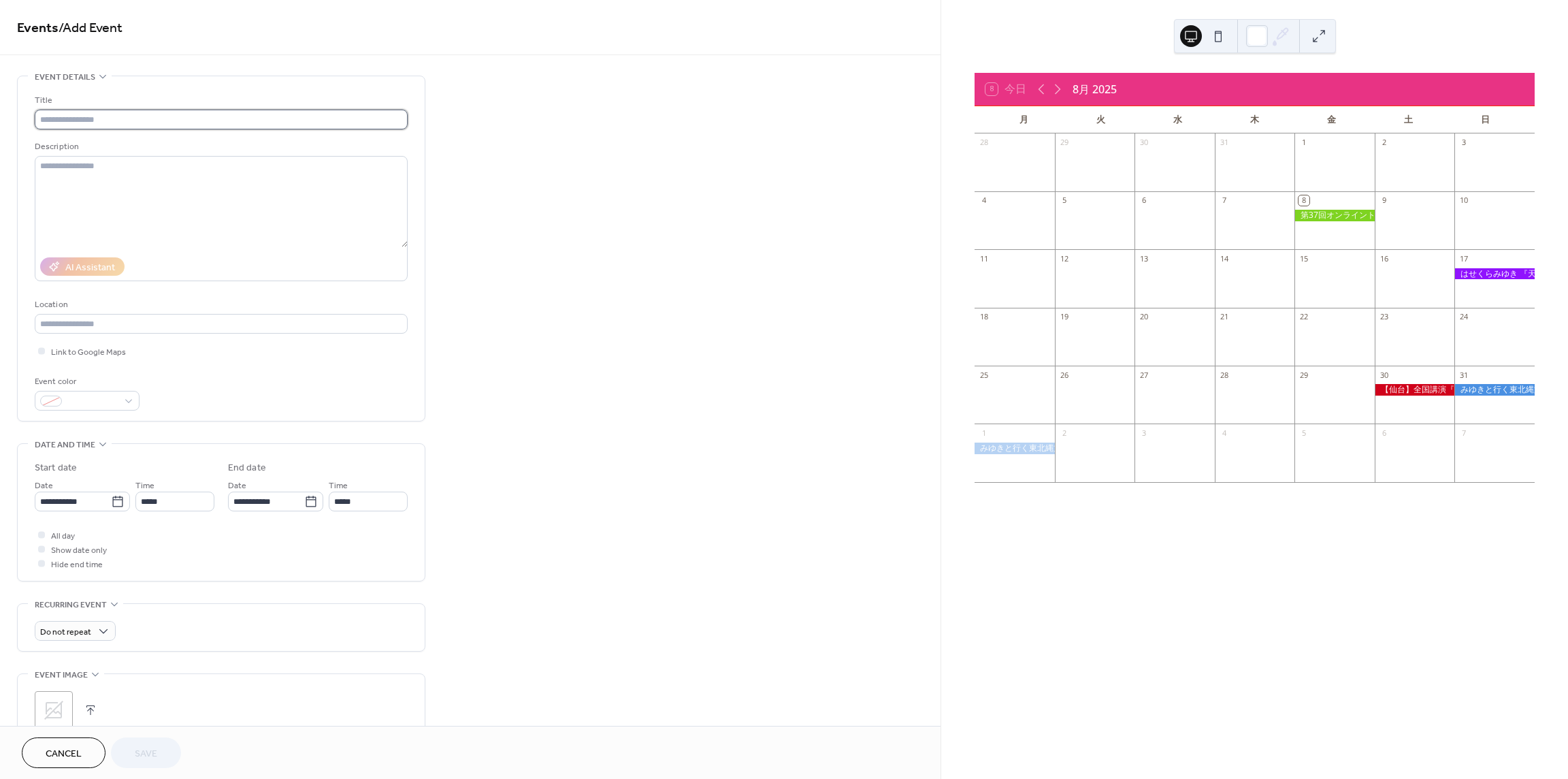 click at bounding box center (221, 119) 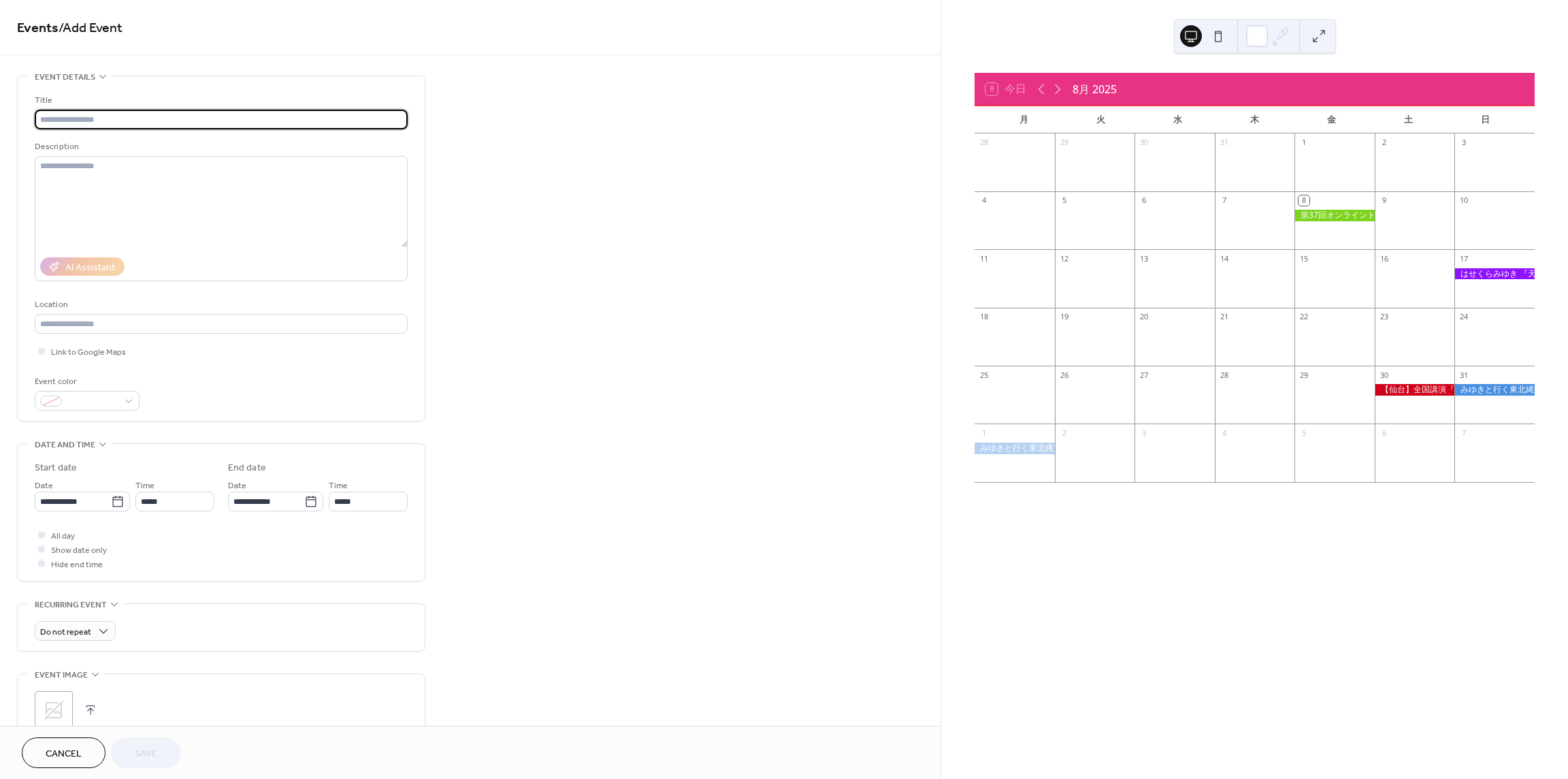 paste on "**********" 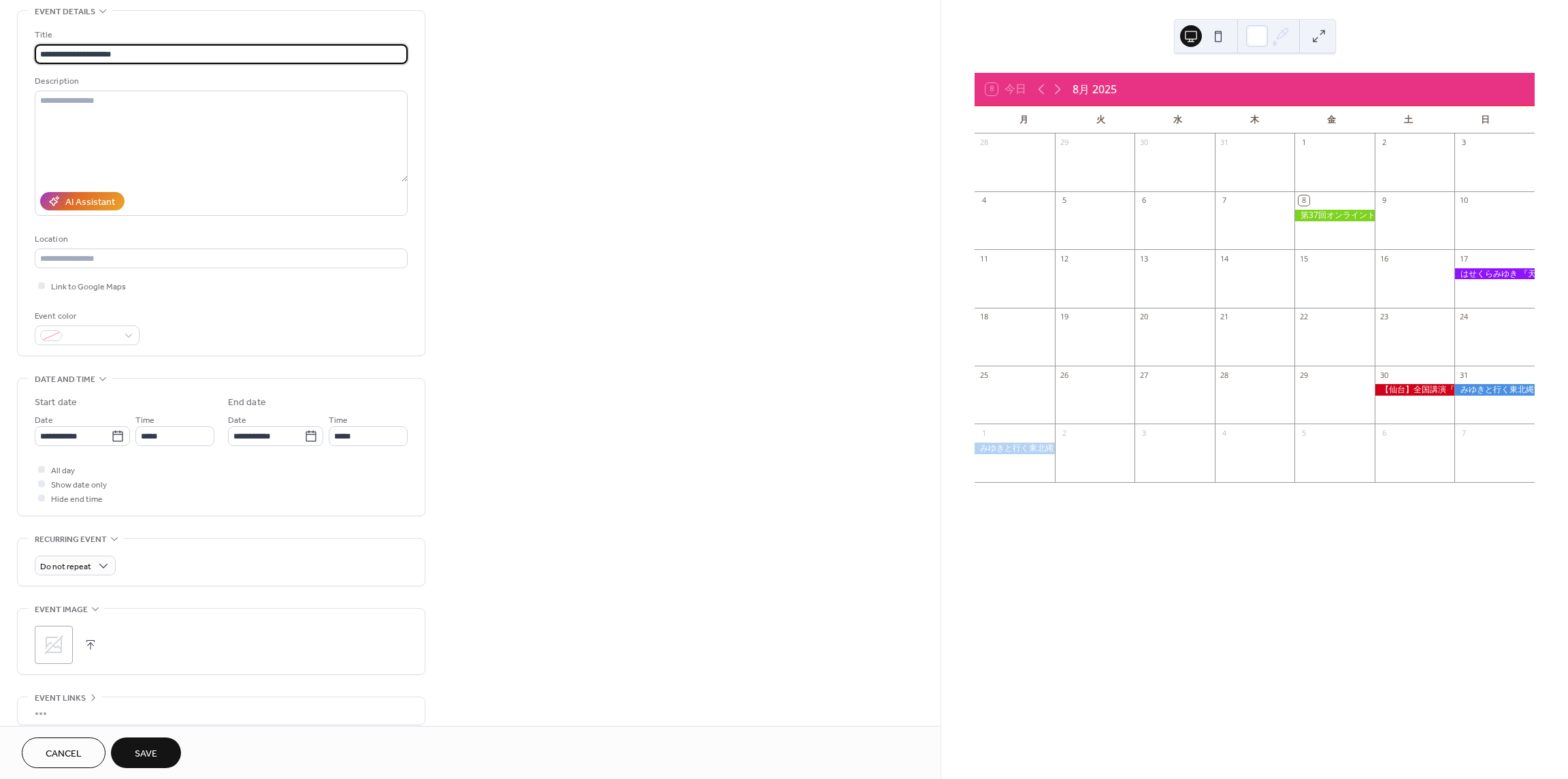 scroll, scrollTop: 68, scrollLeft: 0, axis: vertical 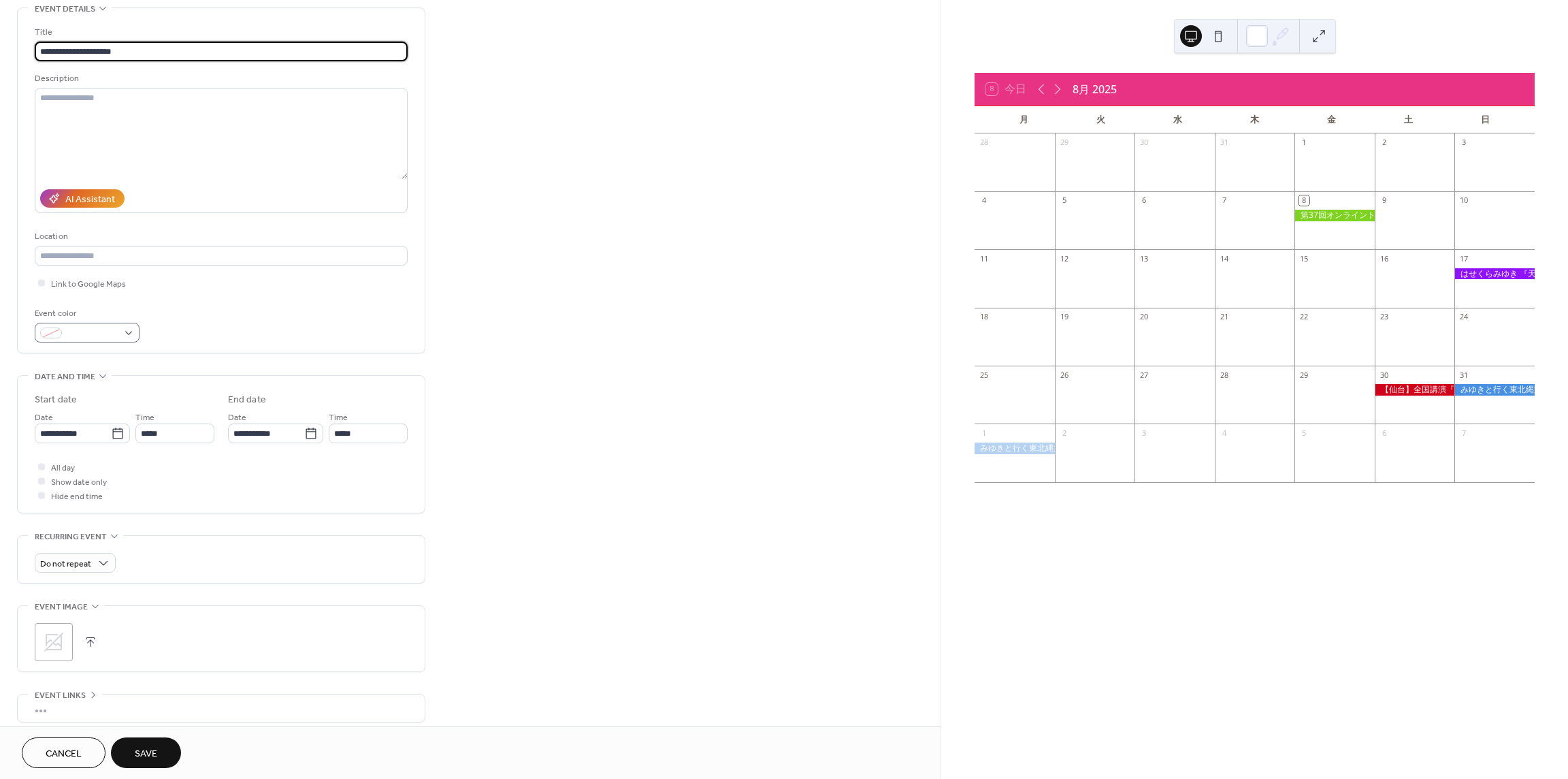 type on "**********" 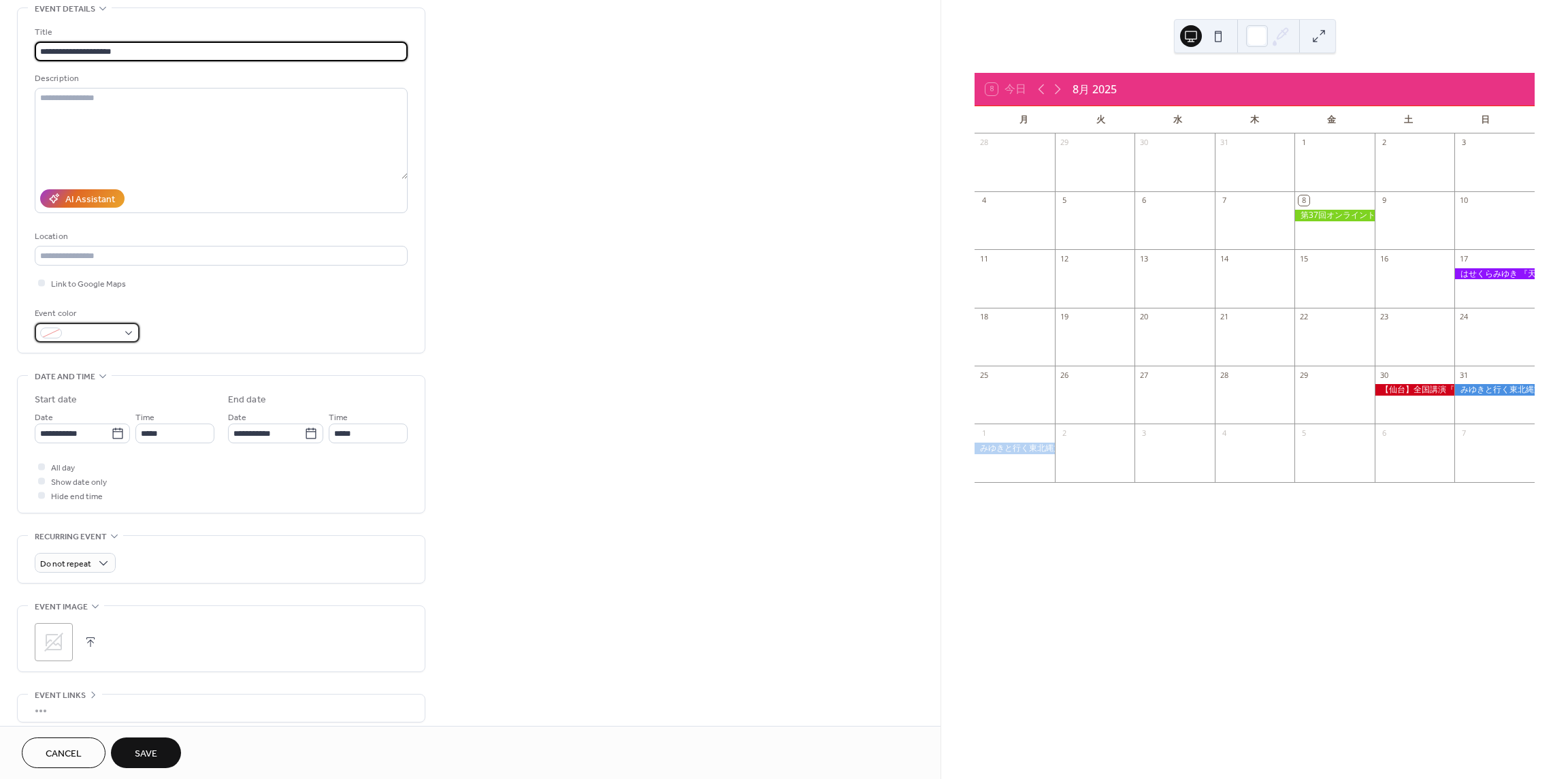 click at bounding box center (87, 332) 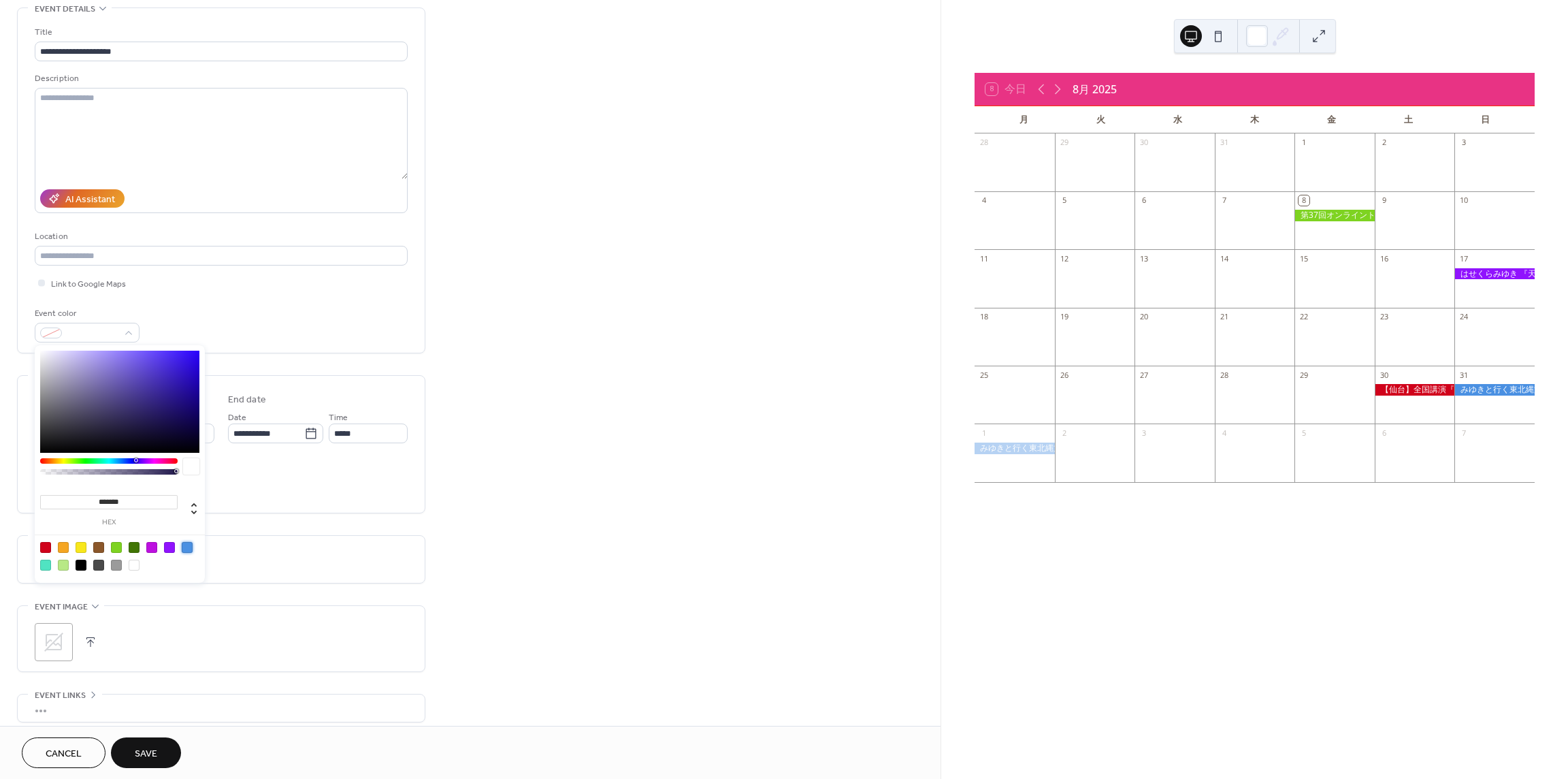 click at bounding box center [187, 547] 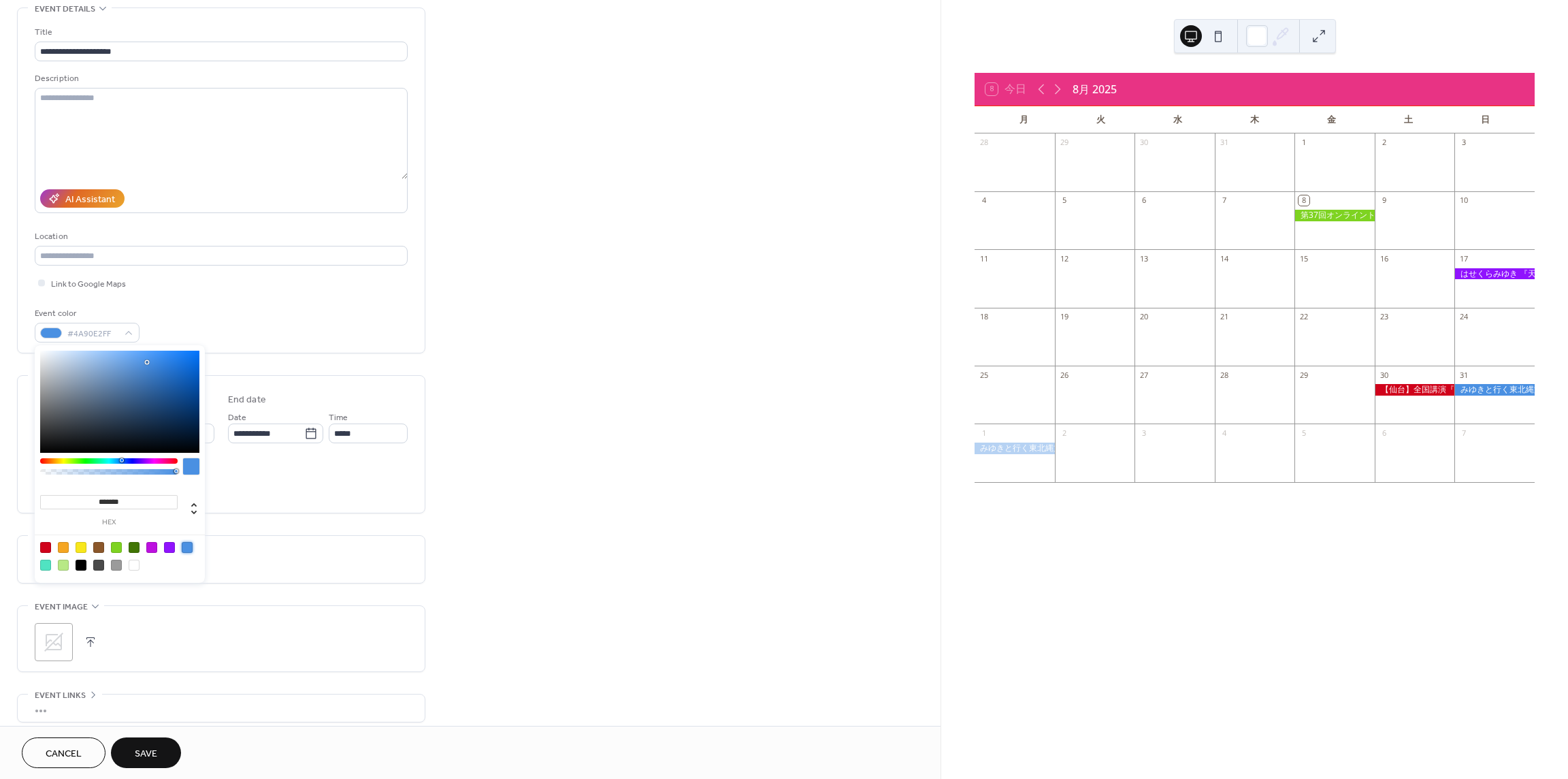 click on "Event color #4A90E2FF" at bounding box center [221, 324] 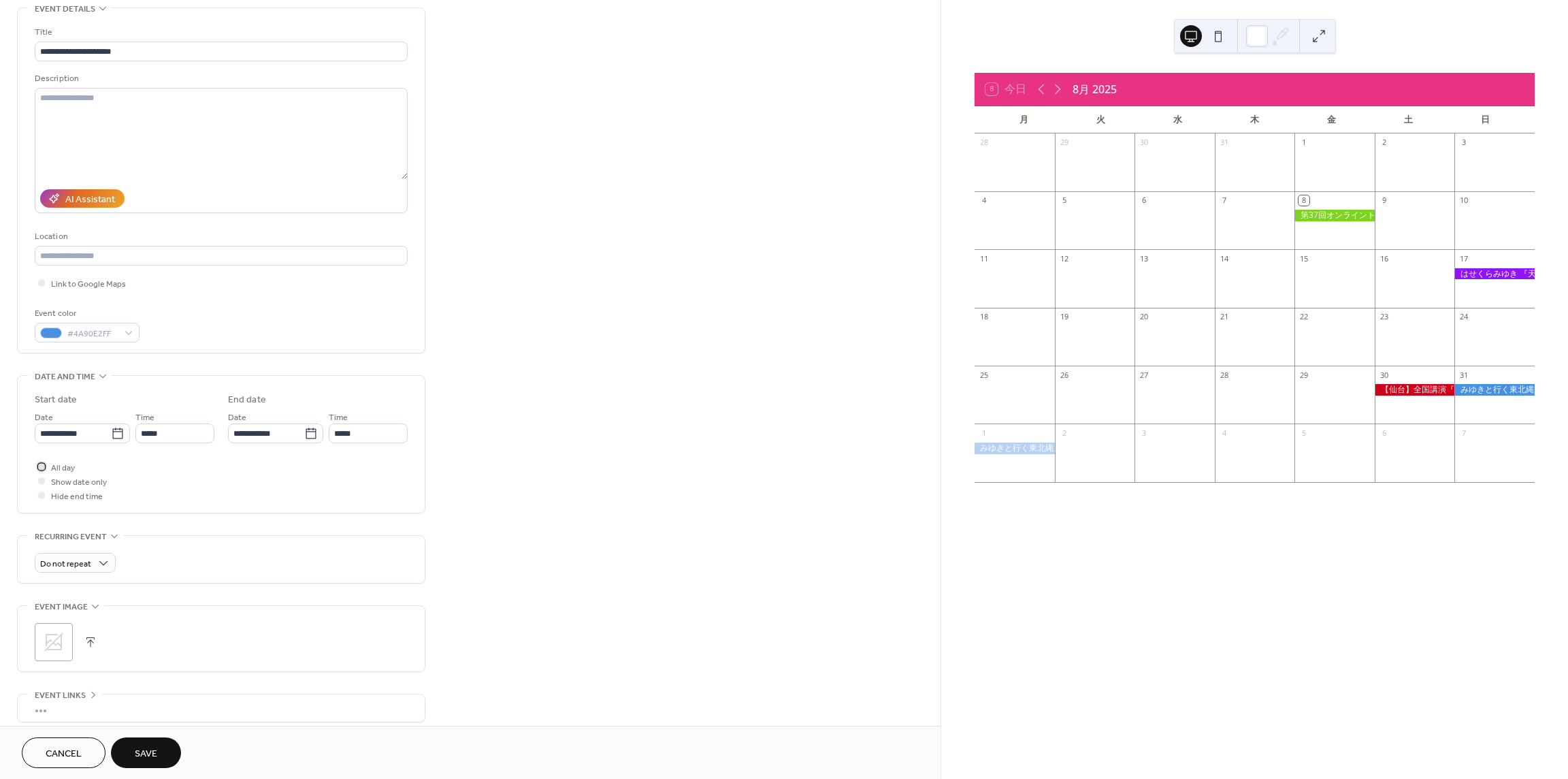 click at bounding box center [42, 466] 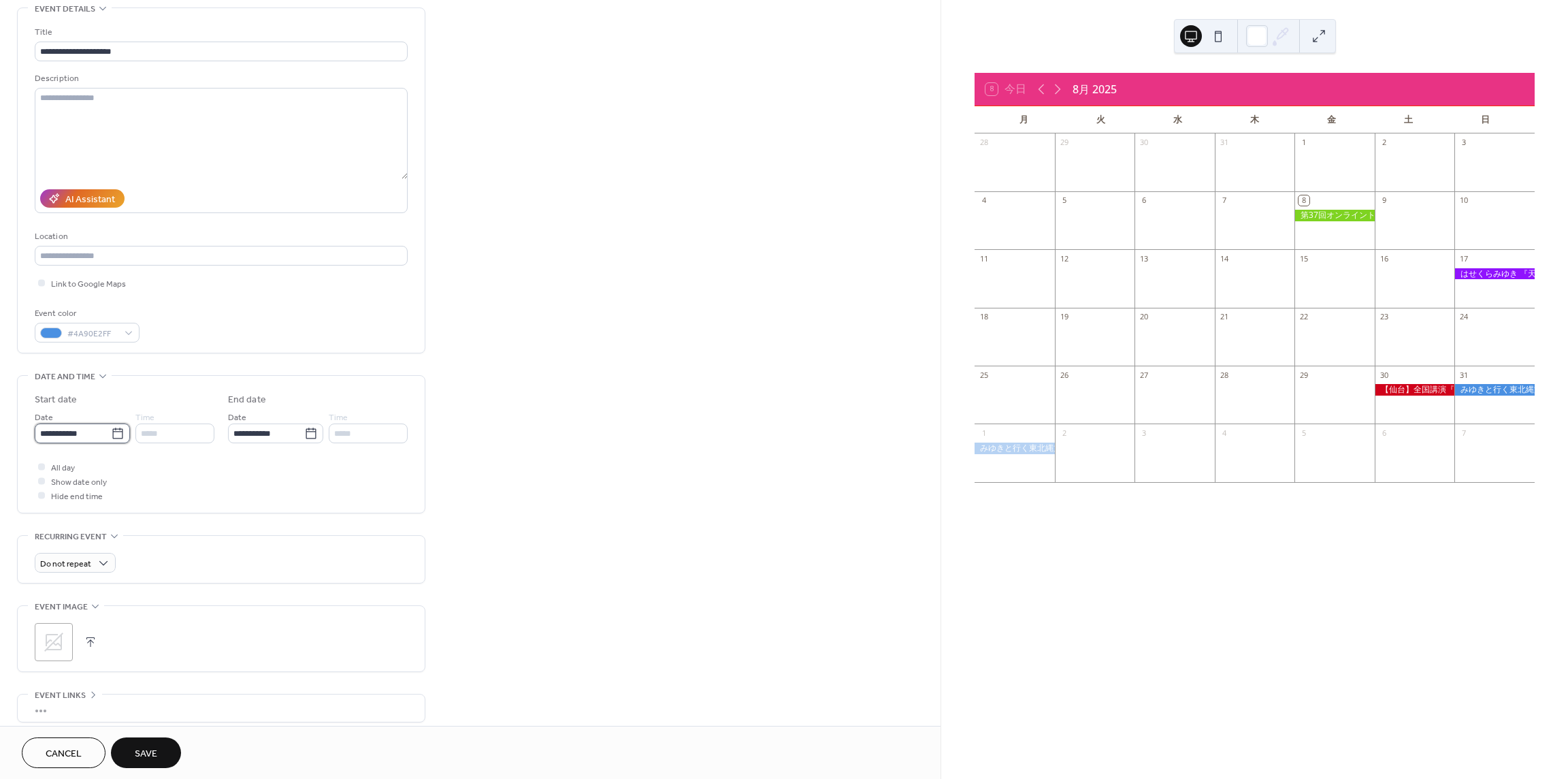 click on "**********" at bounding box center (73, 433) 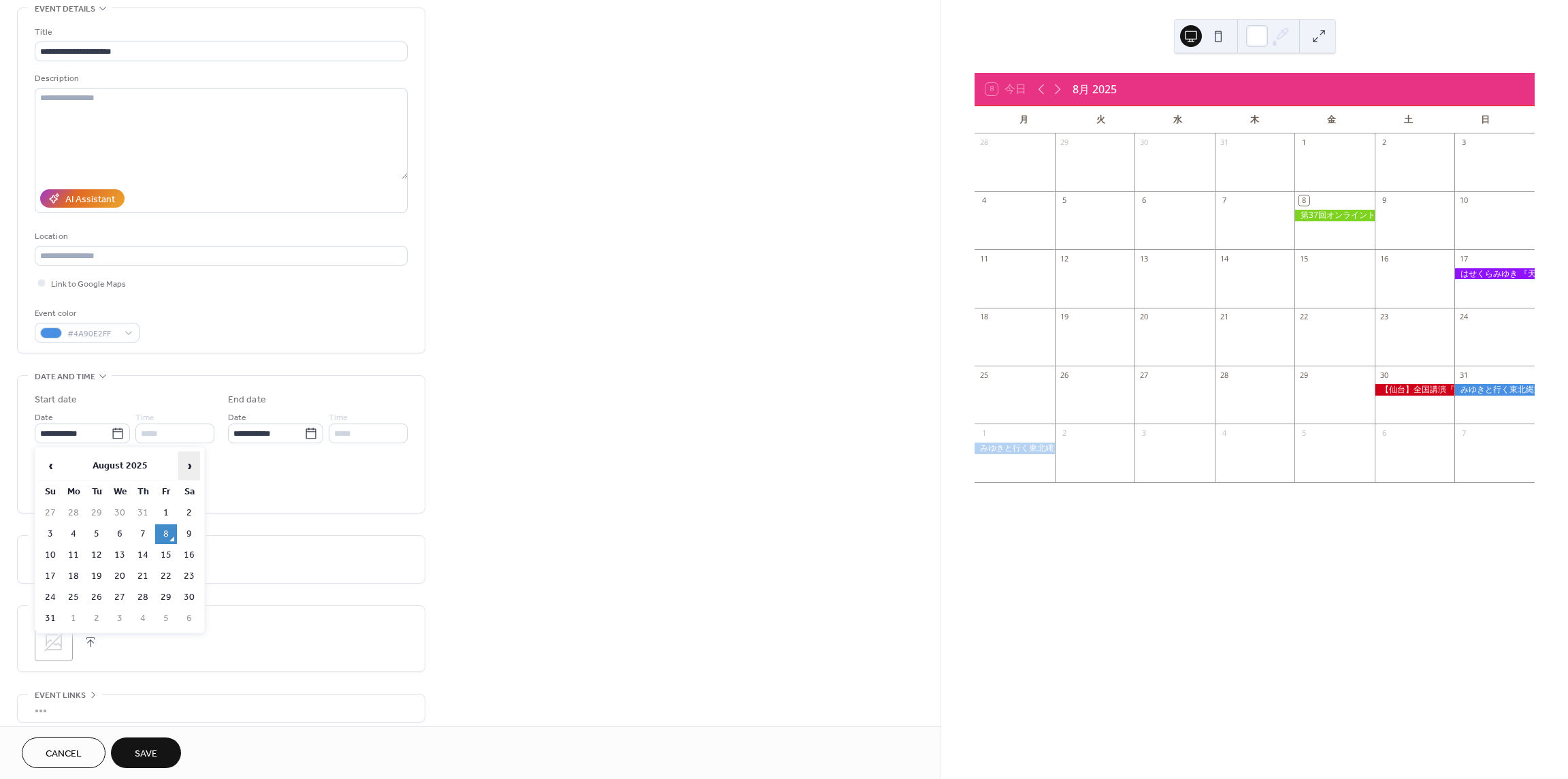 click on "›" at bounding box center [189, 466] 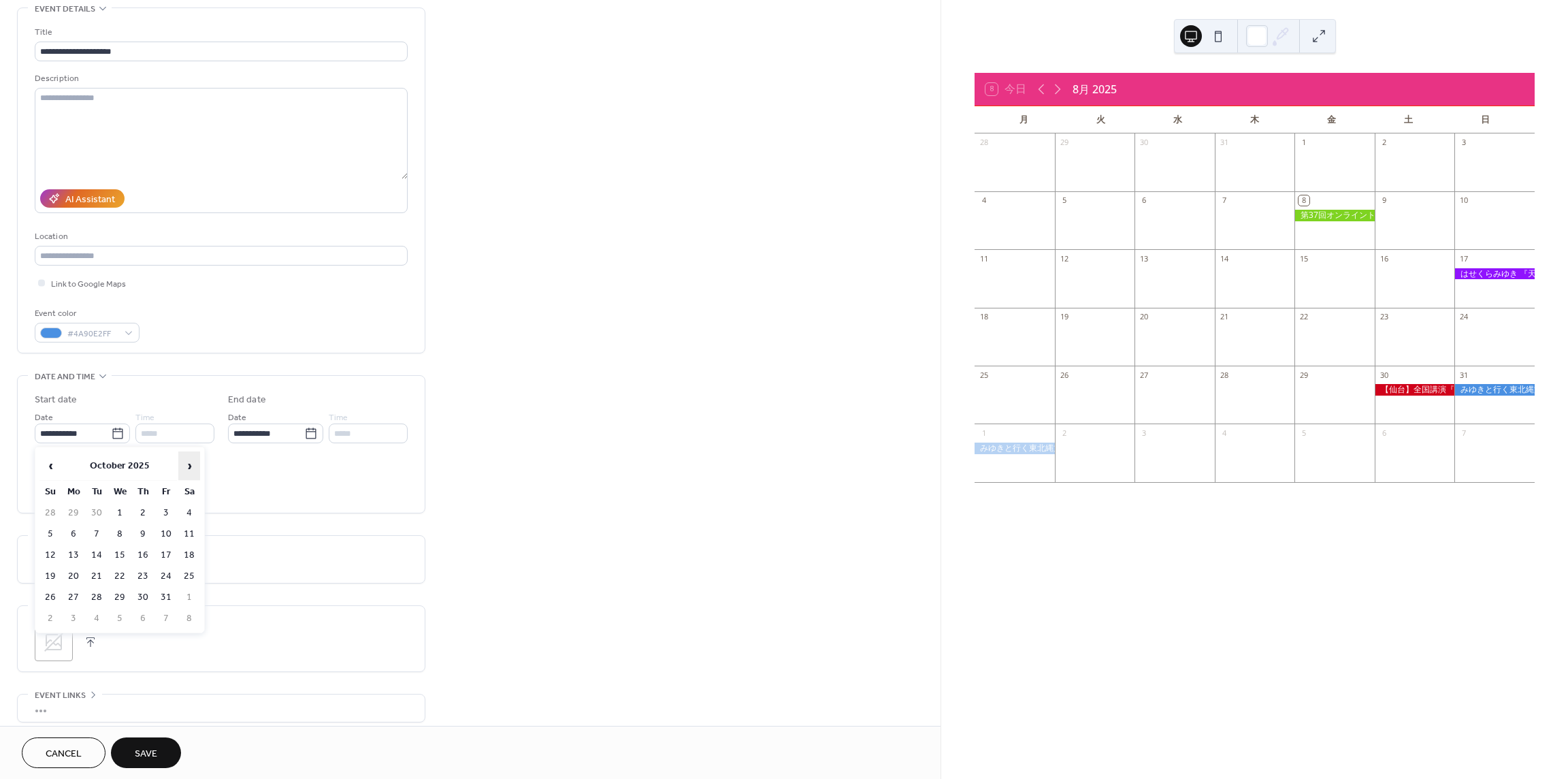 click on "›" at bounding box center (189, 466) 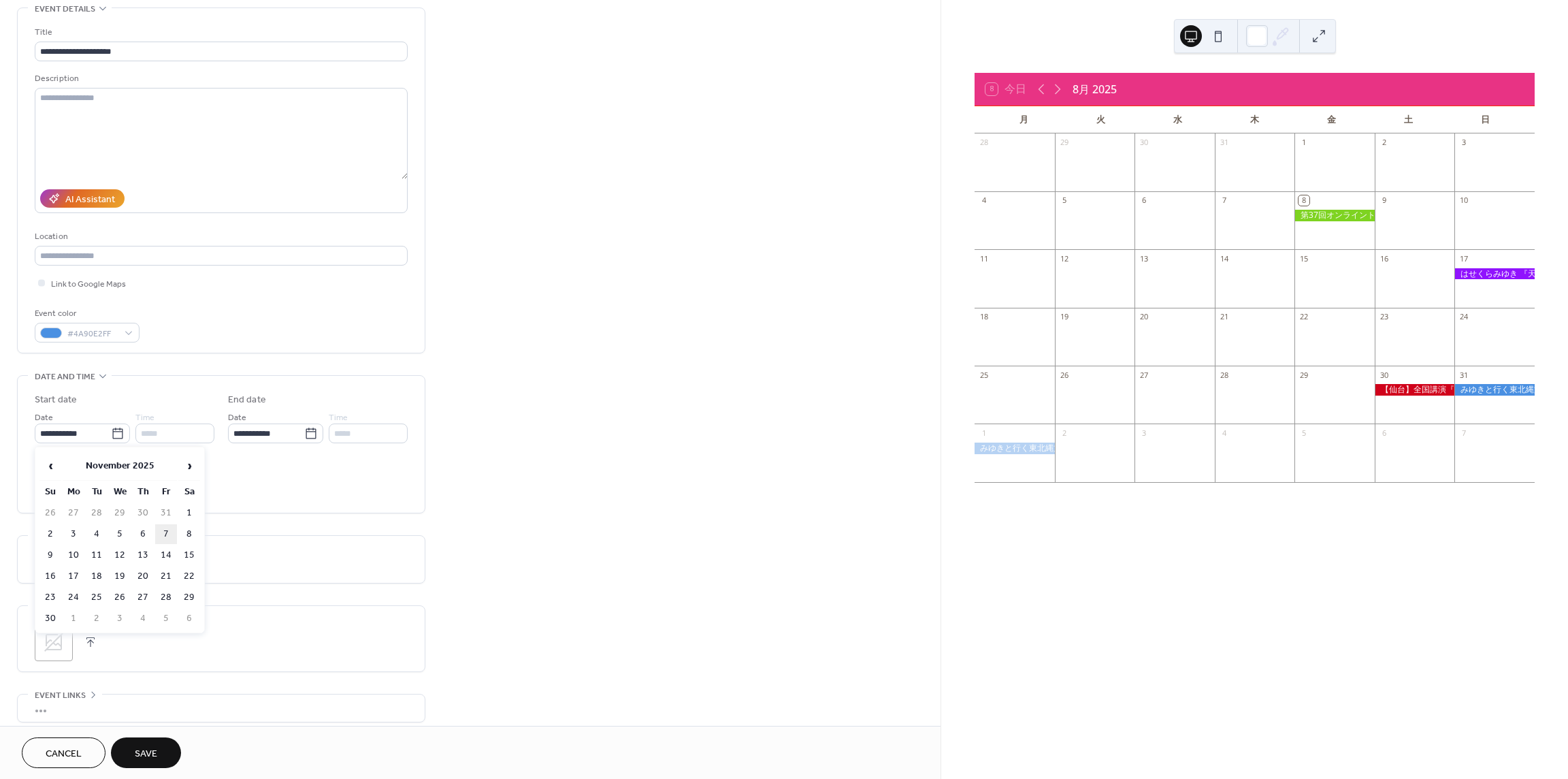 click on "7" at bounding box center [166, 534] 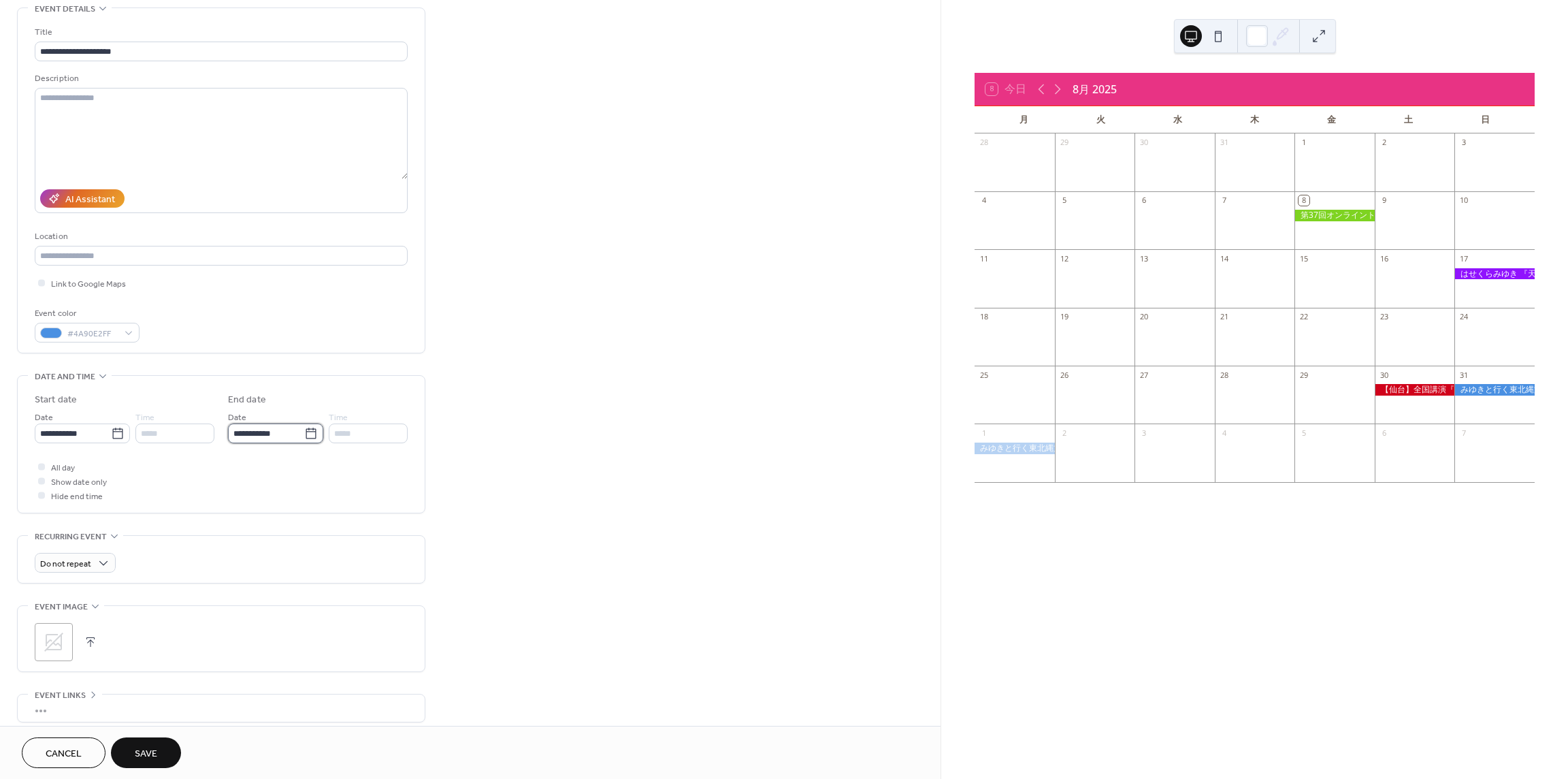click on "**********" at bounding box center [266, 433] 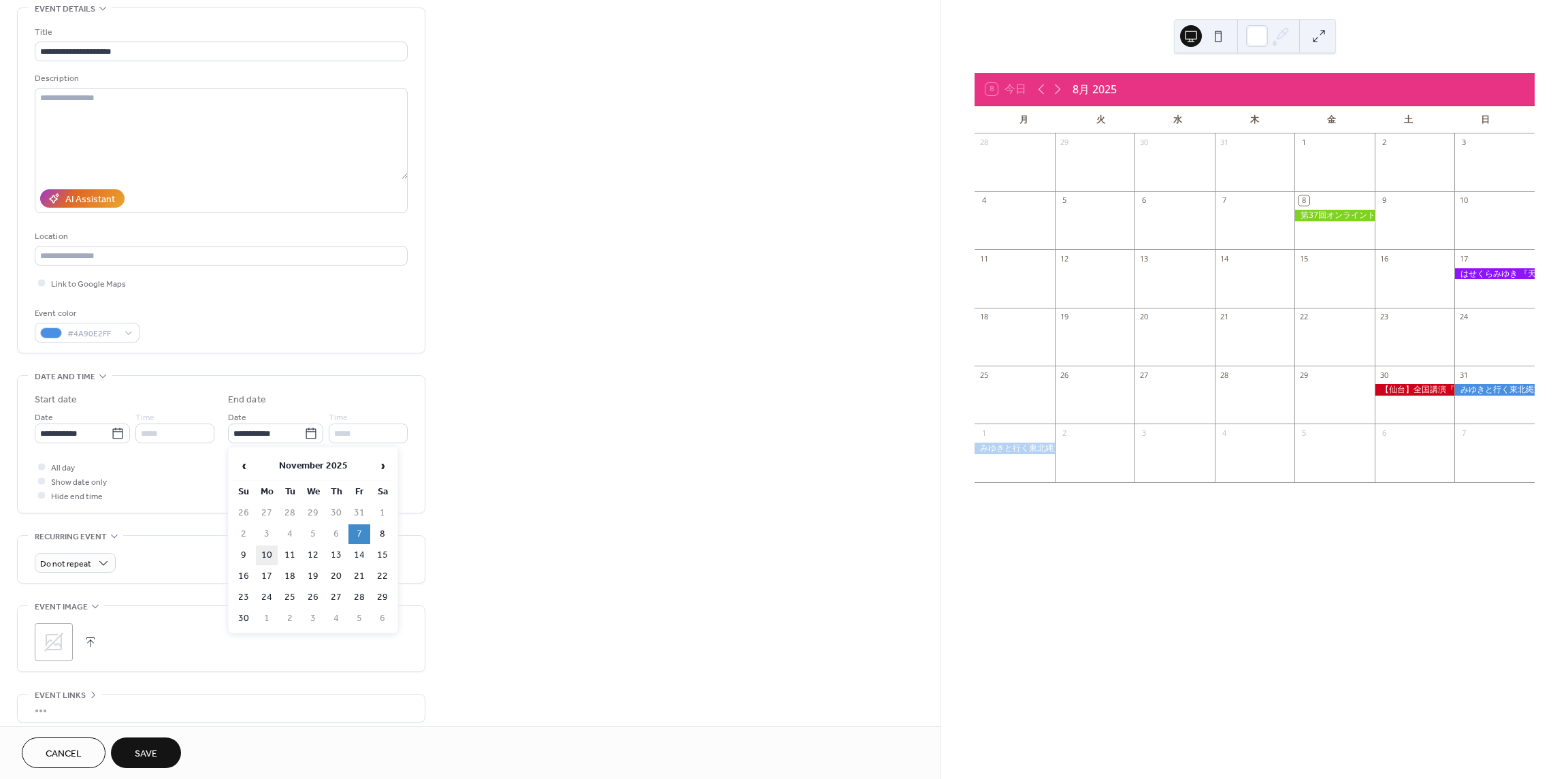 click on "10" at bounding box center (267, 555) 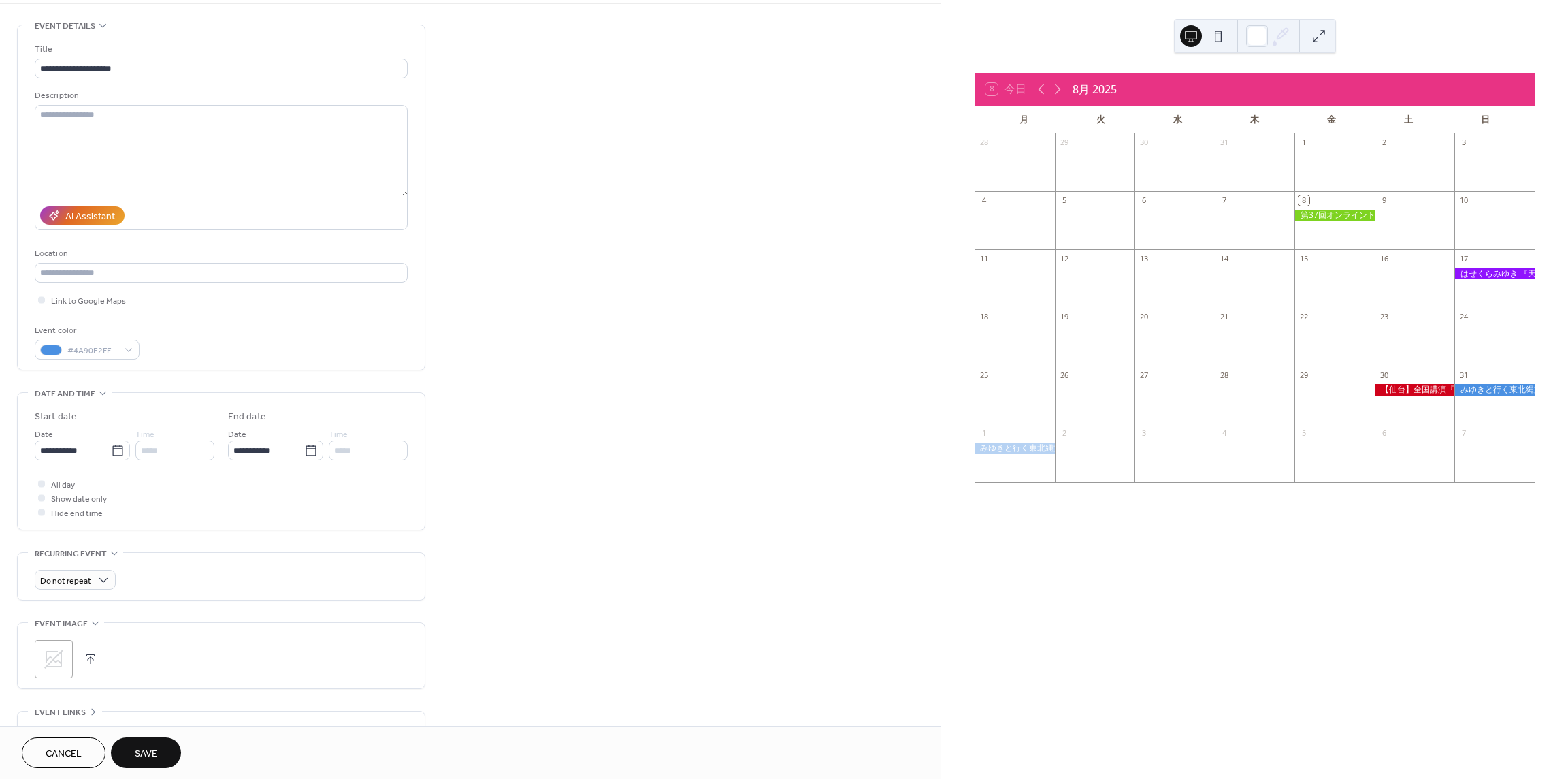 scroll, scrollTop: 179, scrollLeft: 0, axis: vertical 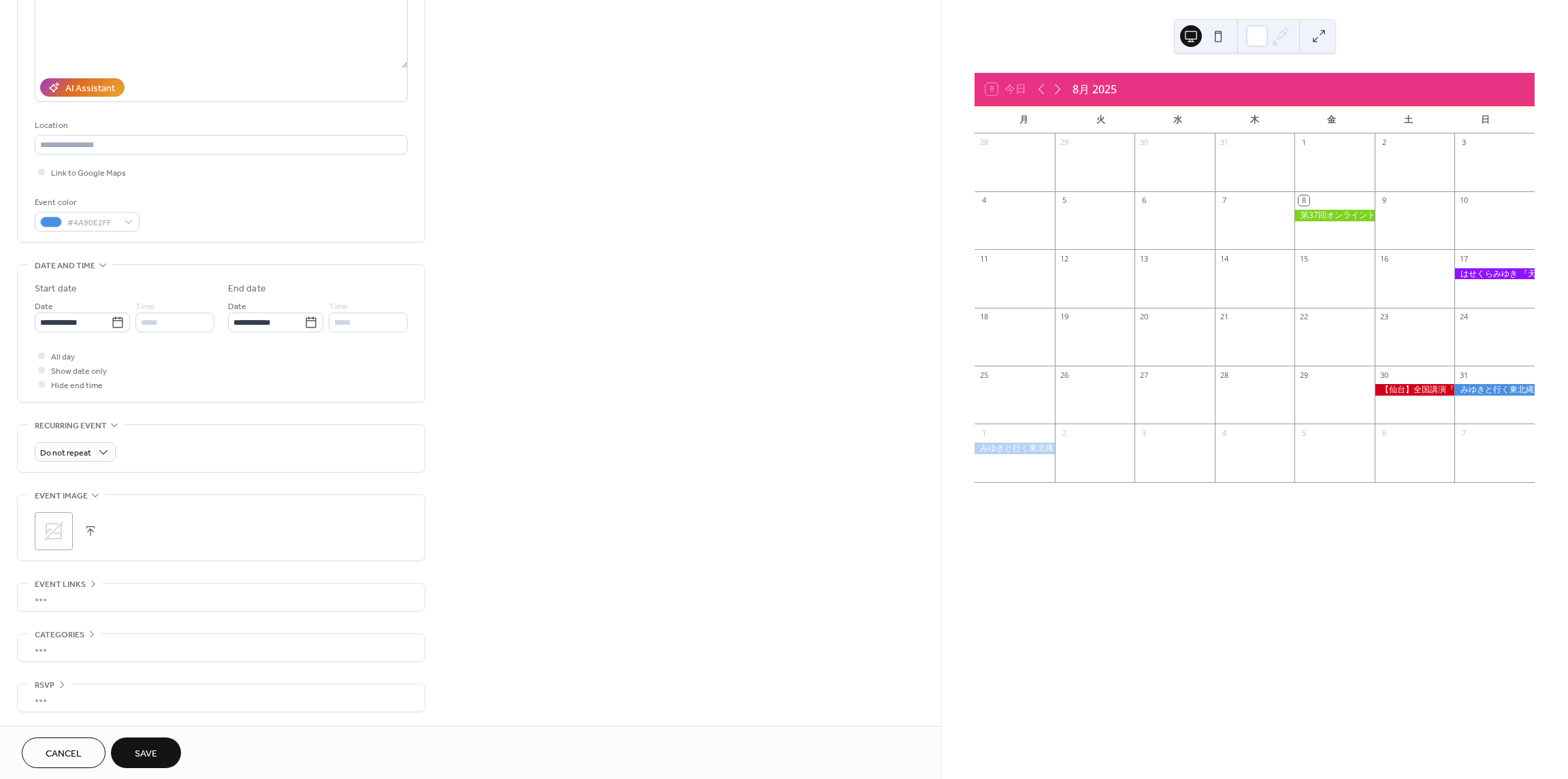 click on "•••" at bounding box center [221, 597] 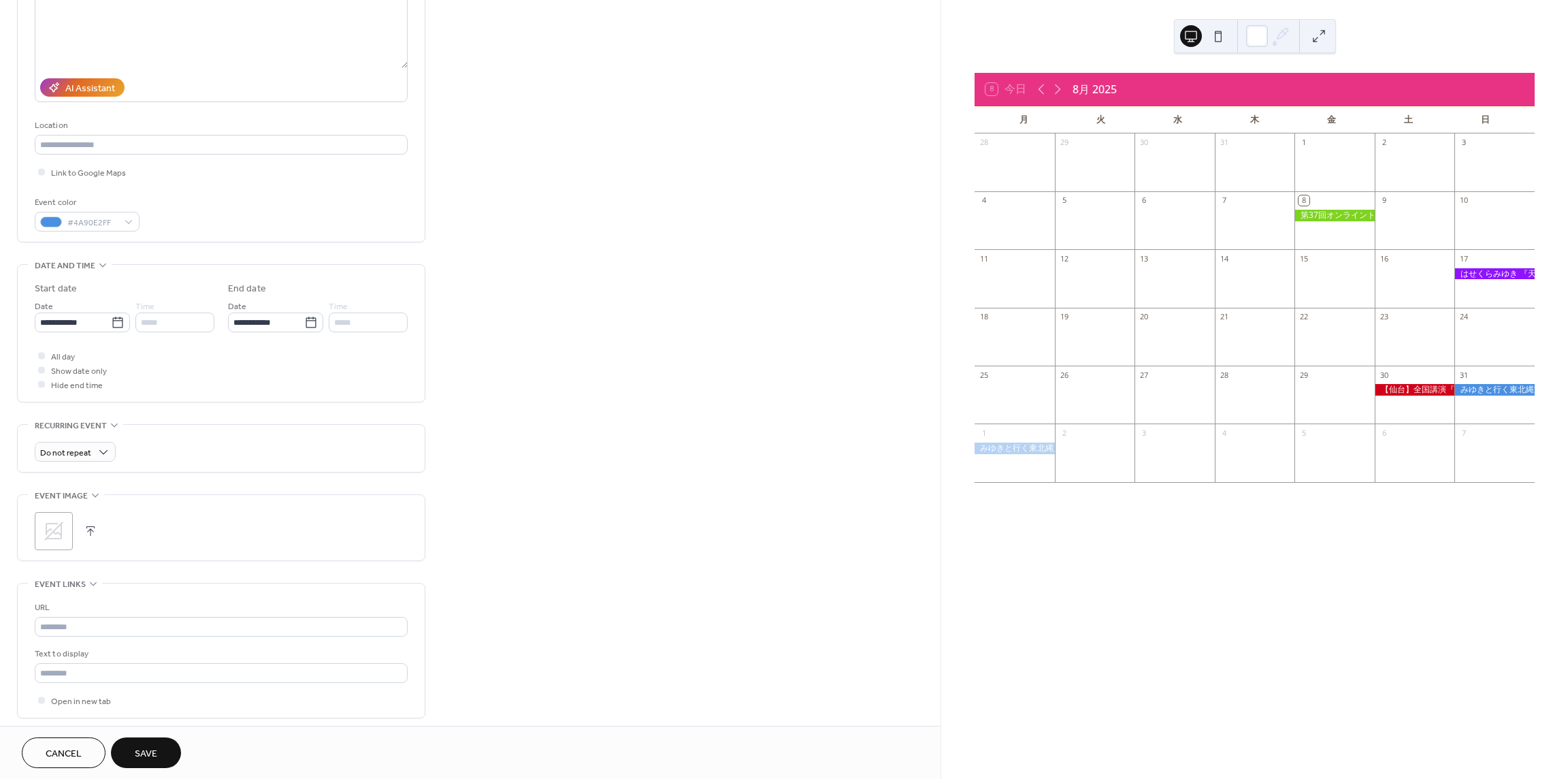 scroll, scrollTop: 179, scrollLeft: 0, axis: vertical 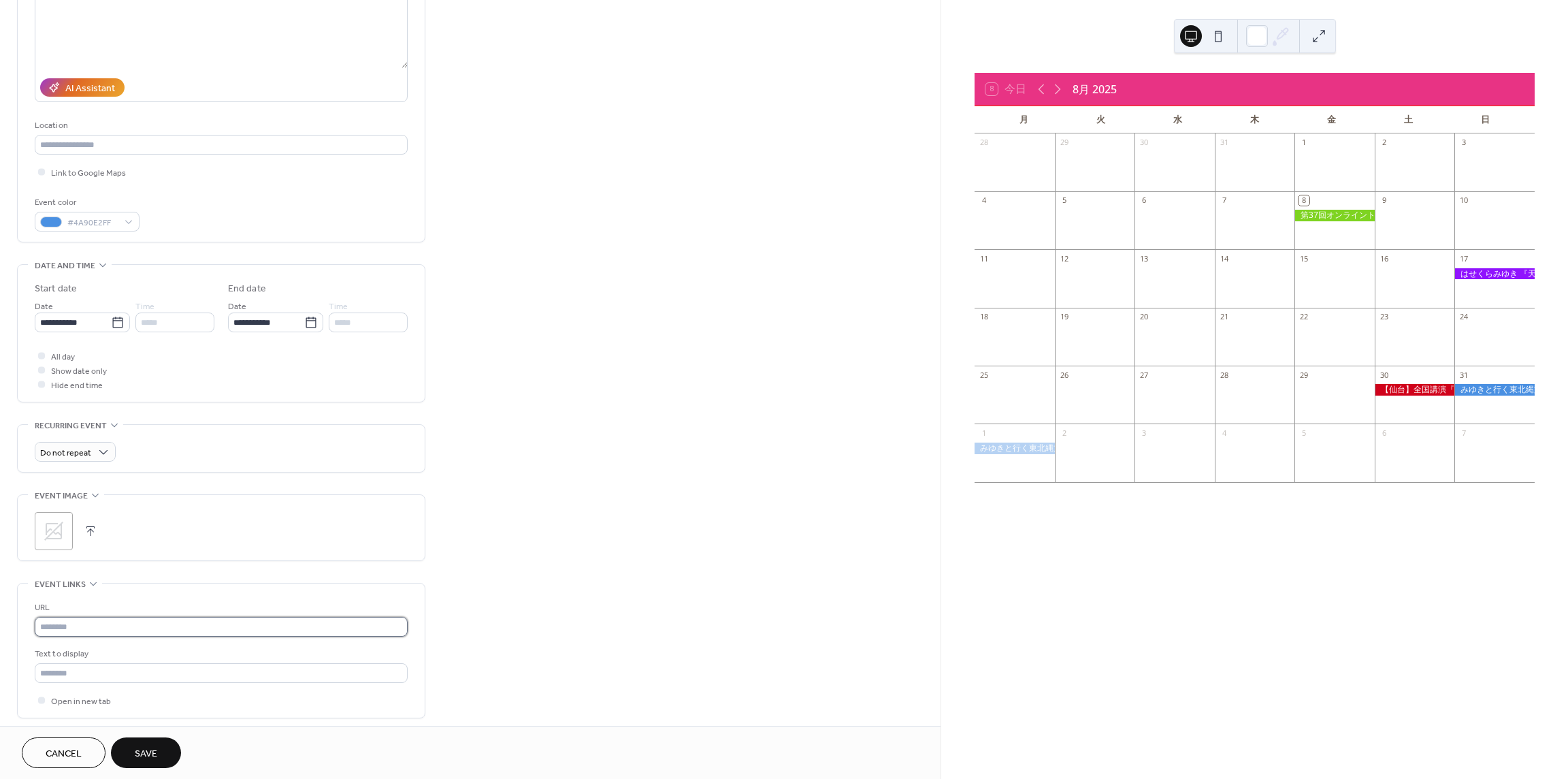 click at bounding box center [221, 626] 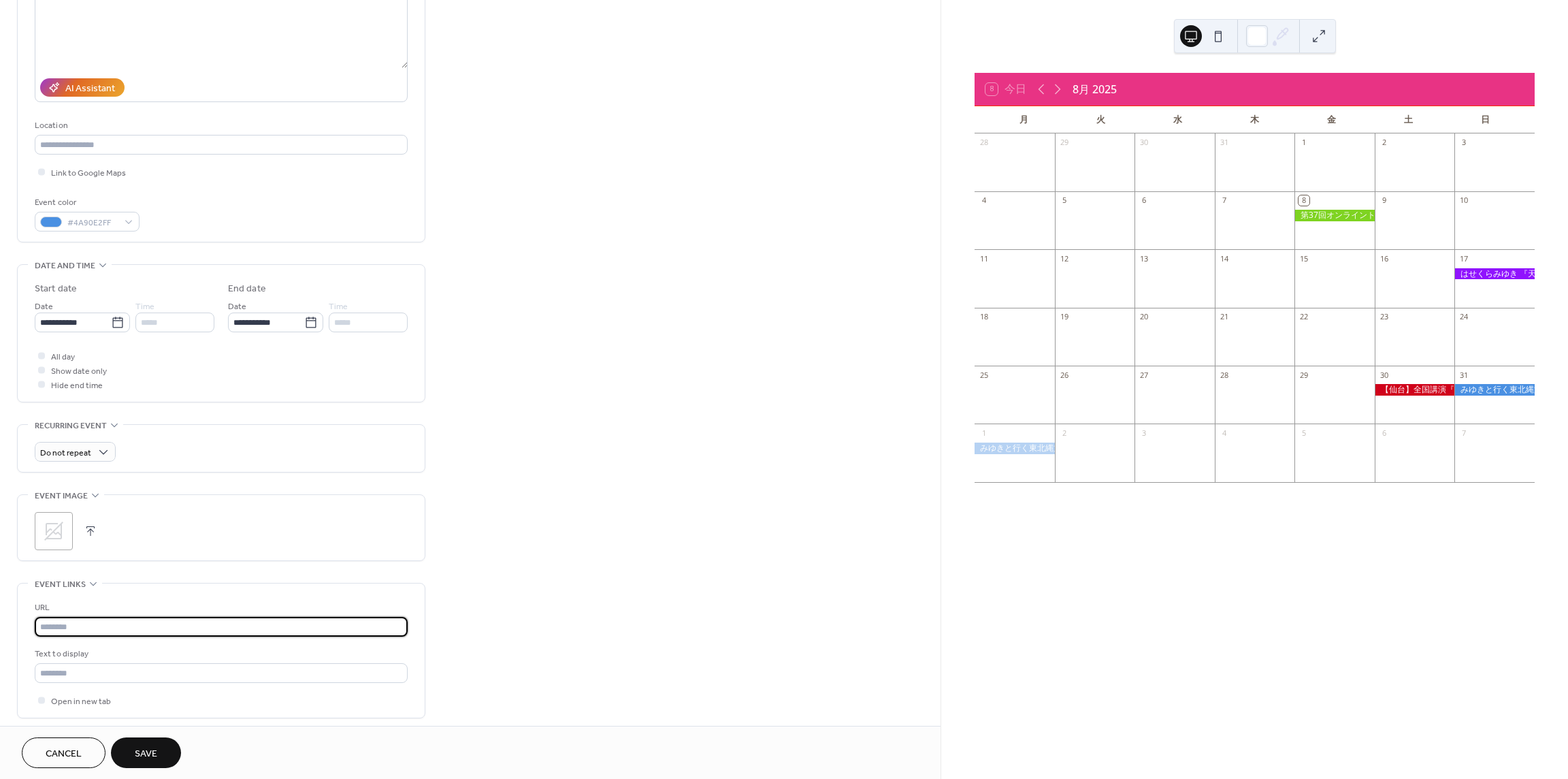 paste on "**********" 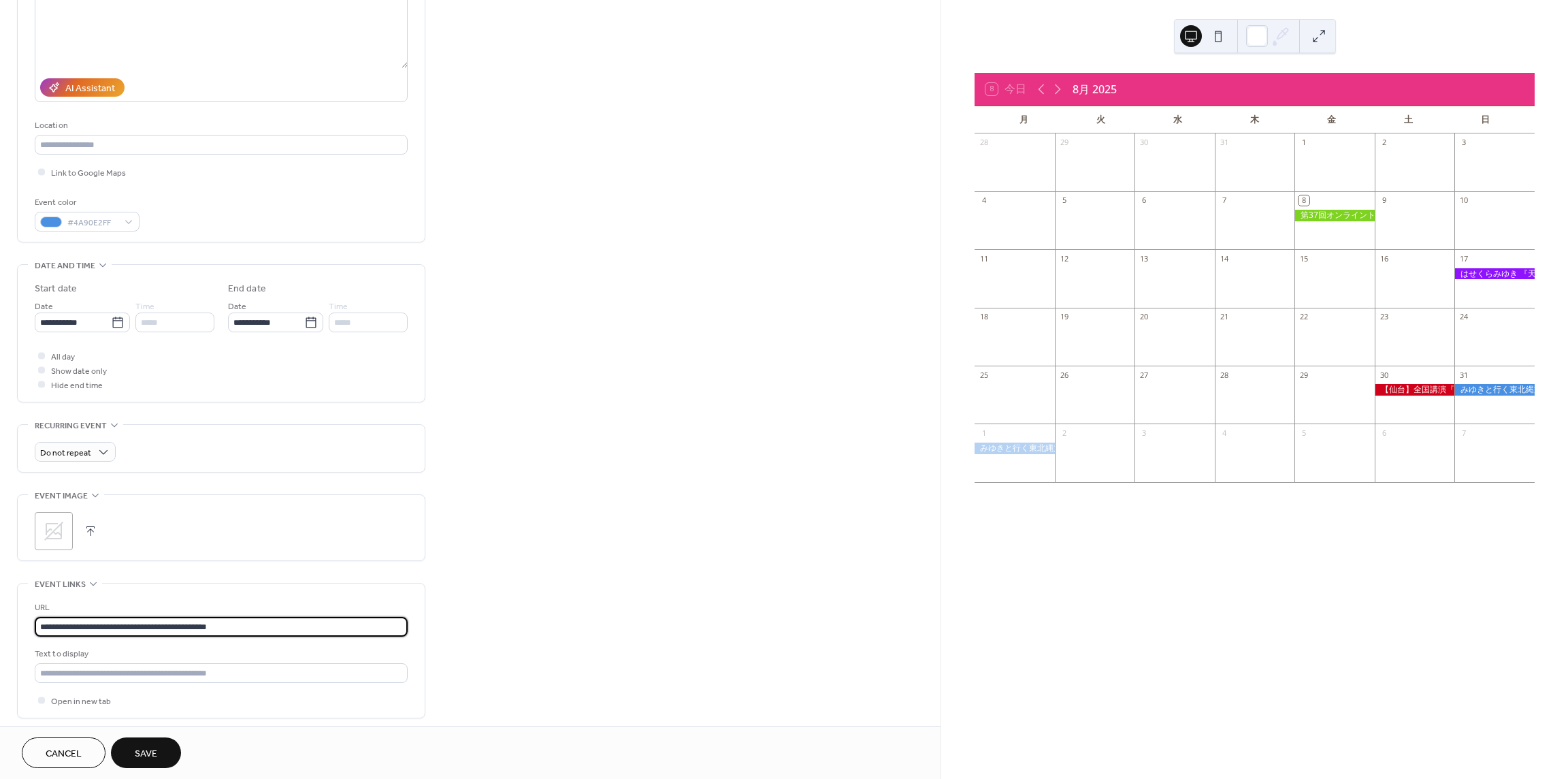 type on "**********" 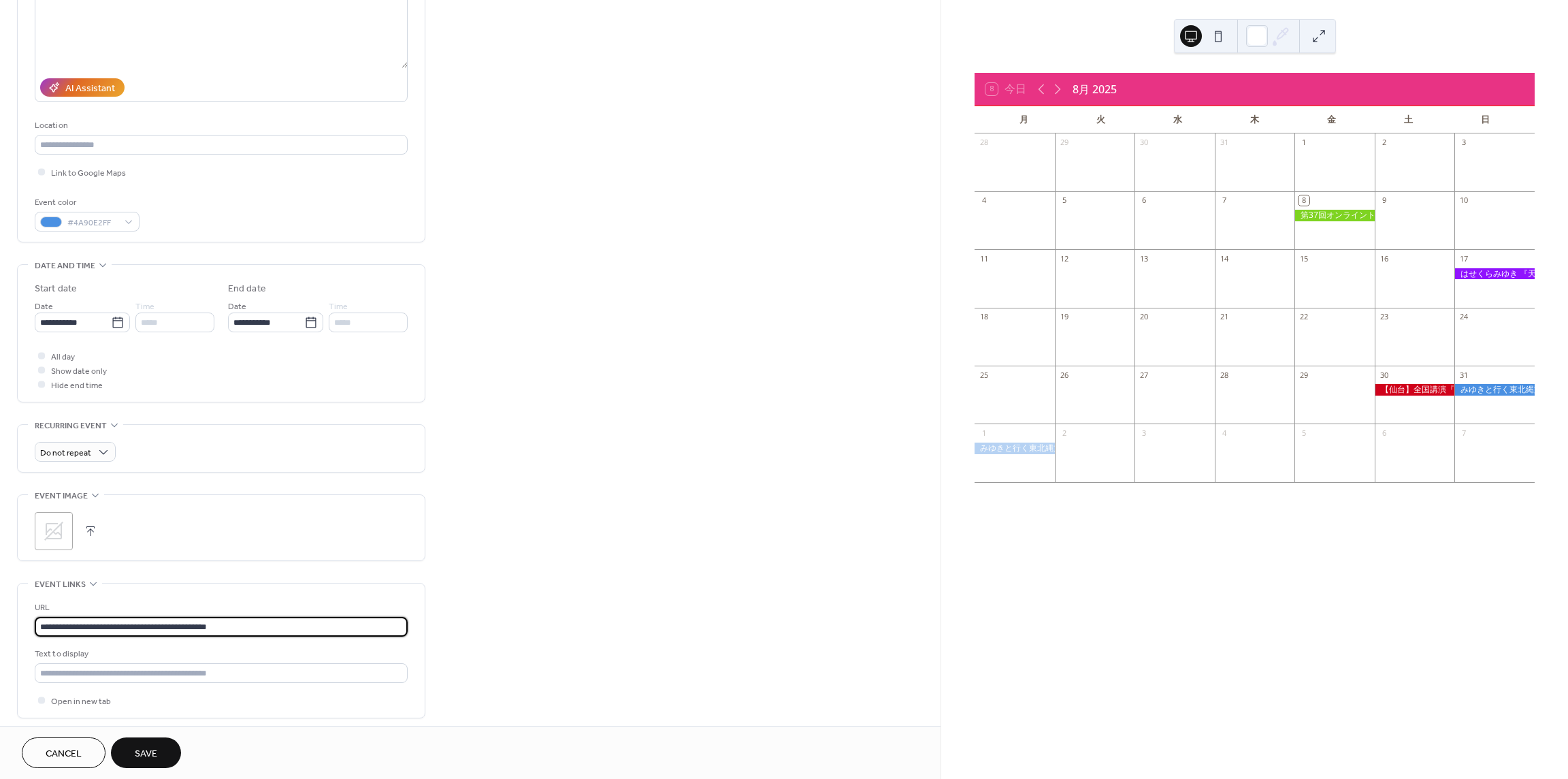 click on "**********" at bounding box center (470, 364) 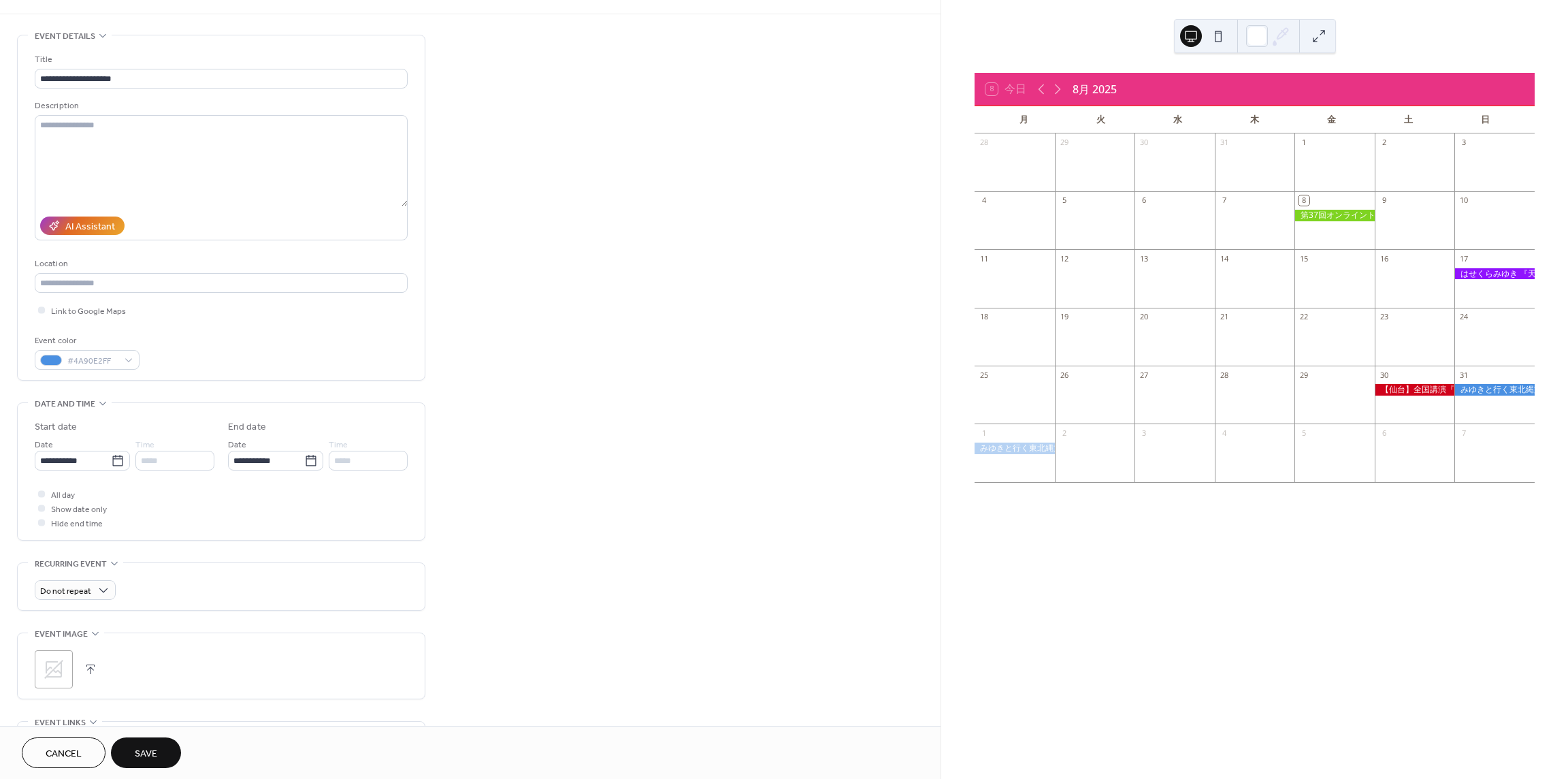 scroll, scrollTop: 136, scrollLeft: 0, axis: vertical 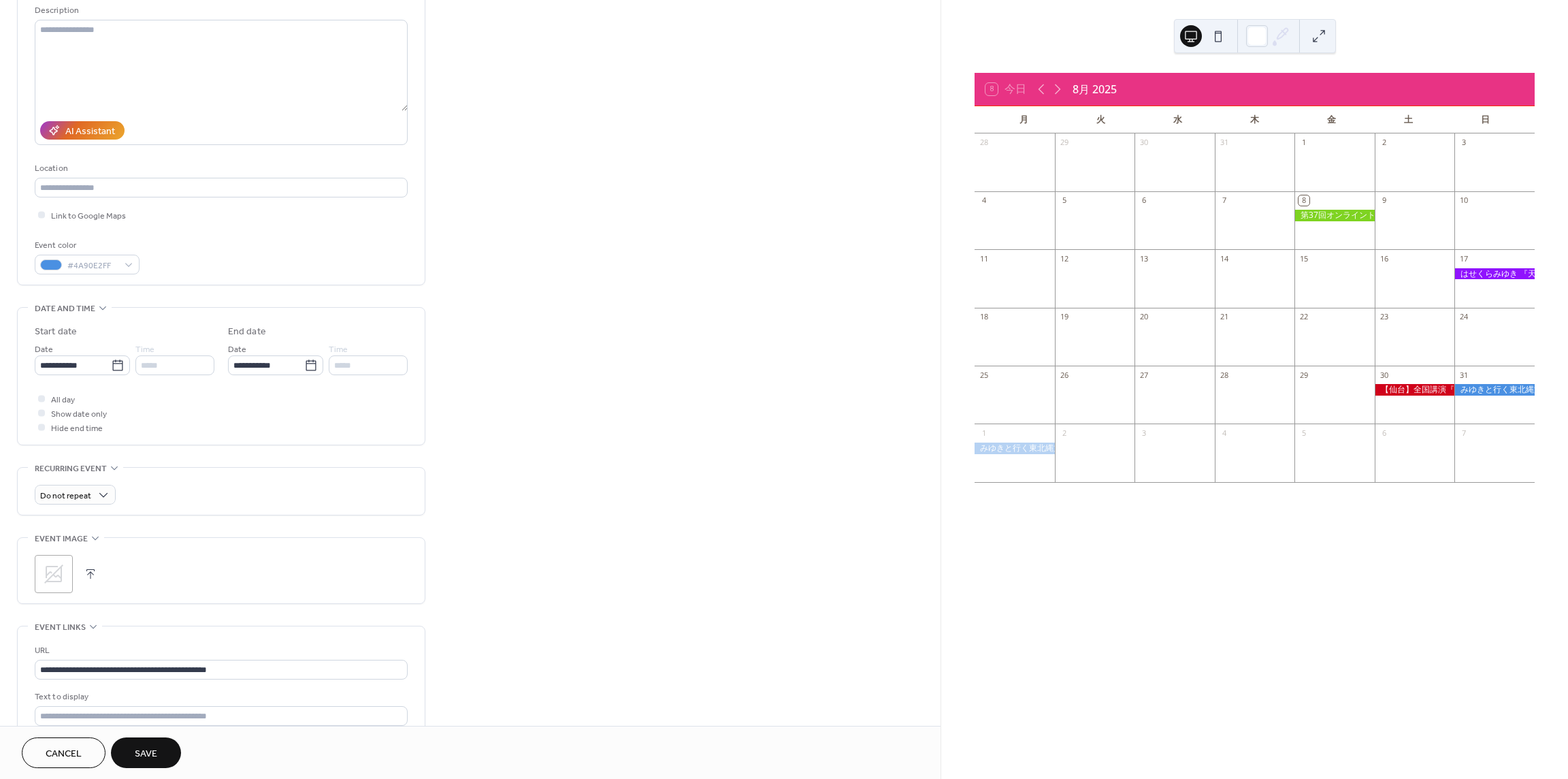 click on ";" at bounding box center (54, 574) 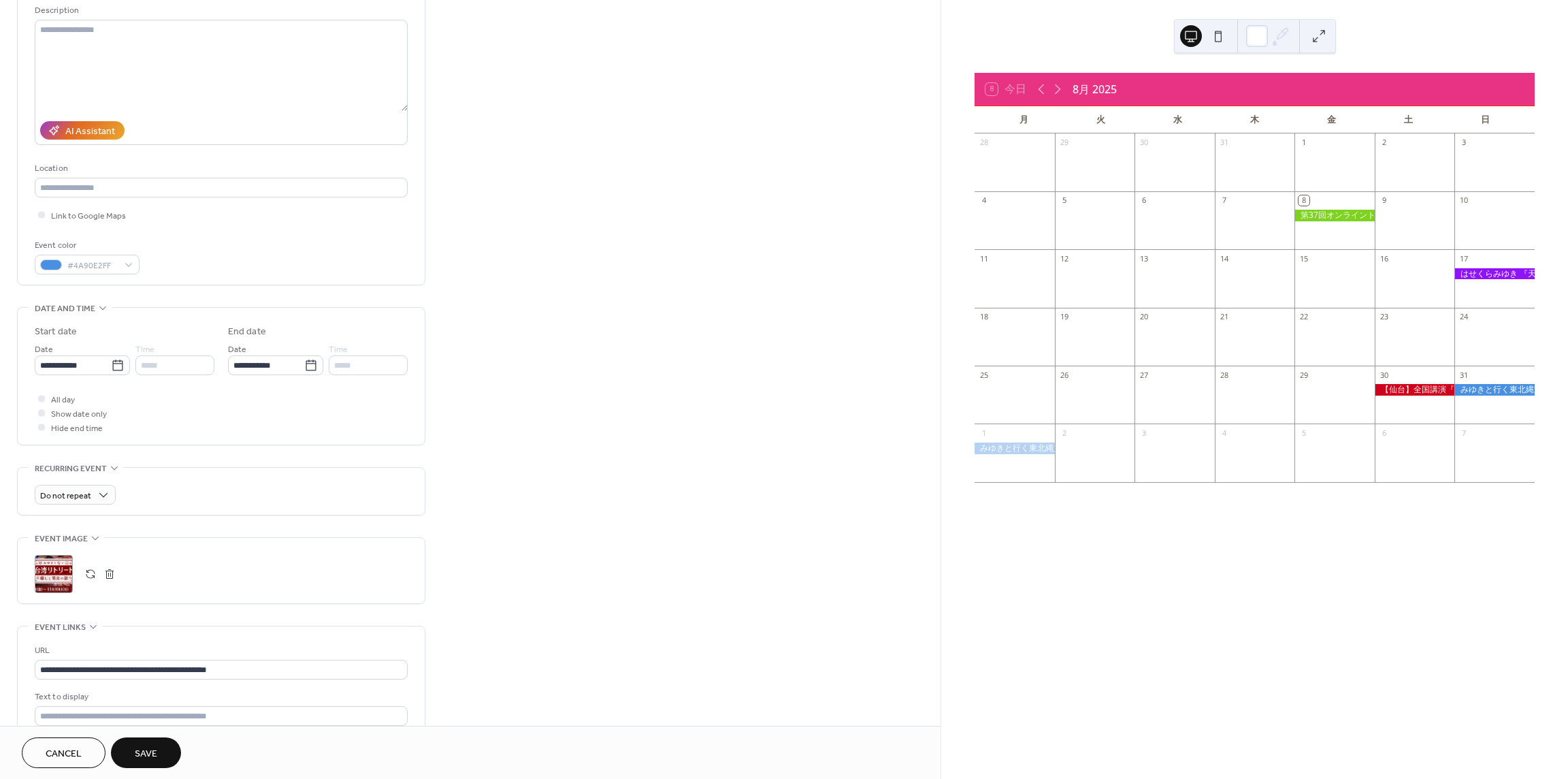 click on "Save" at bounding box center (146, 754) 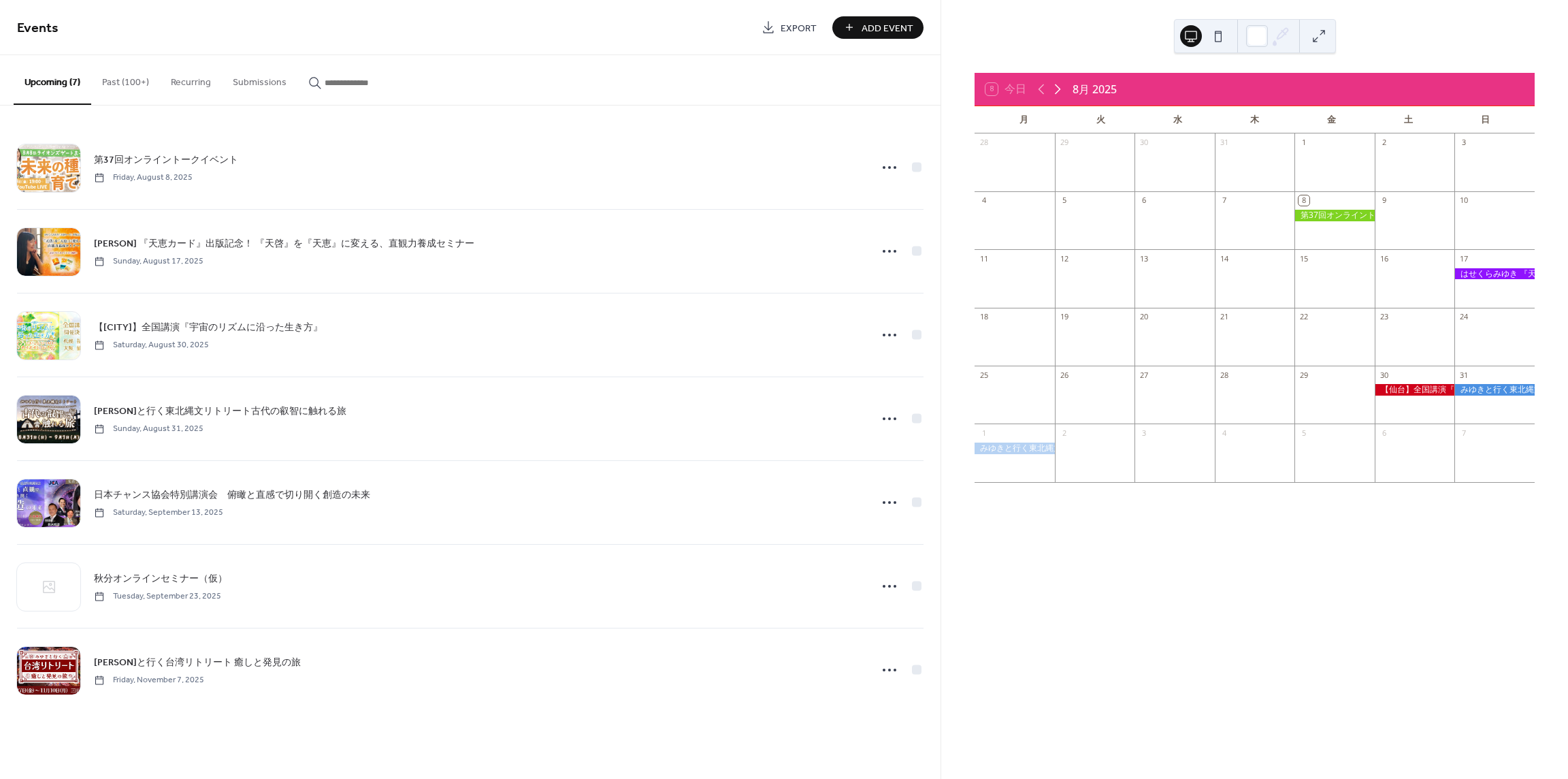 click 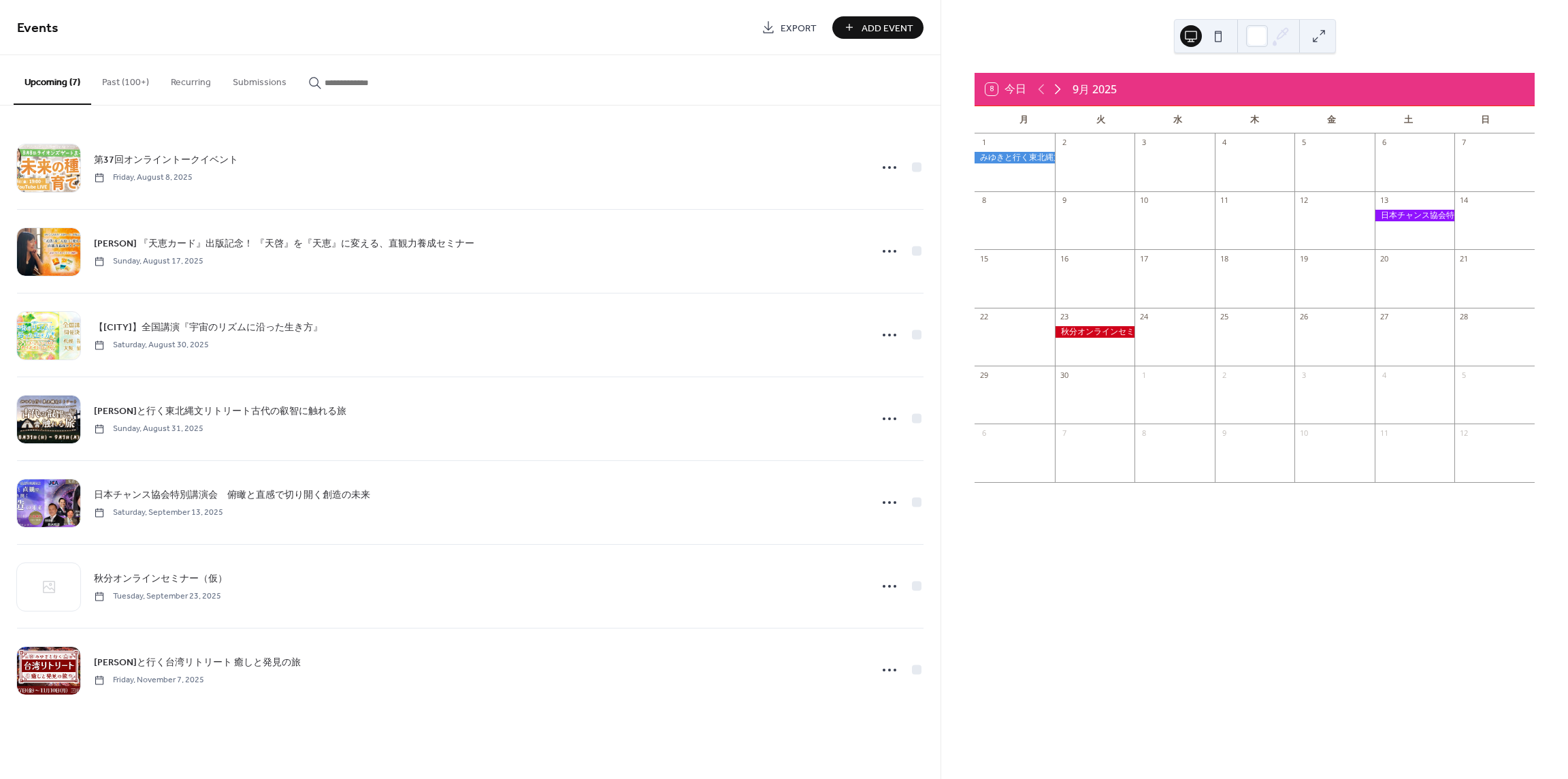 click 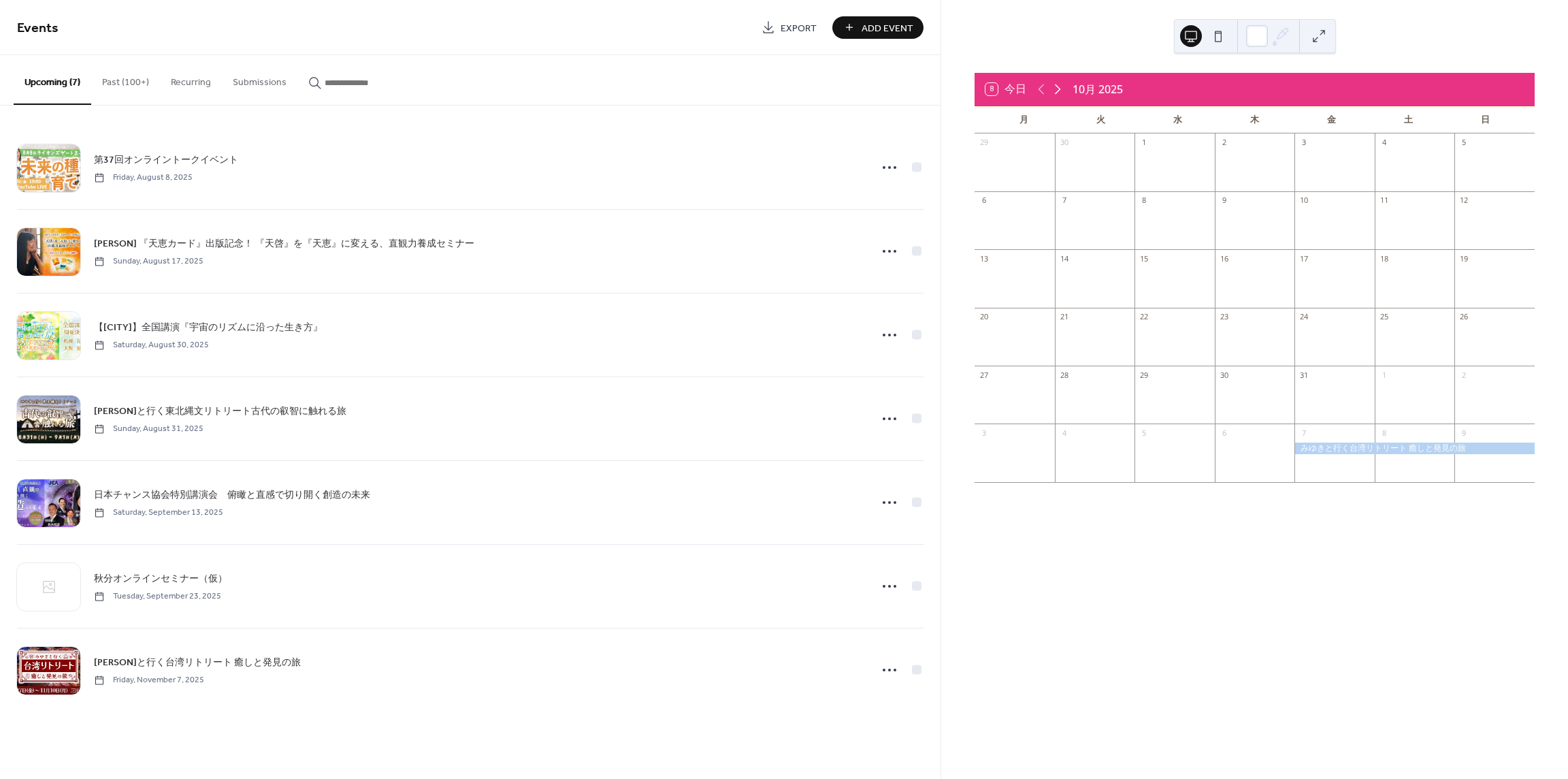 click 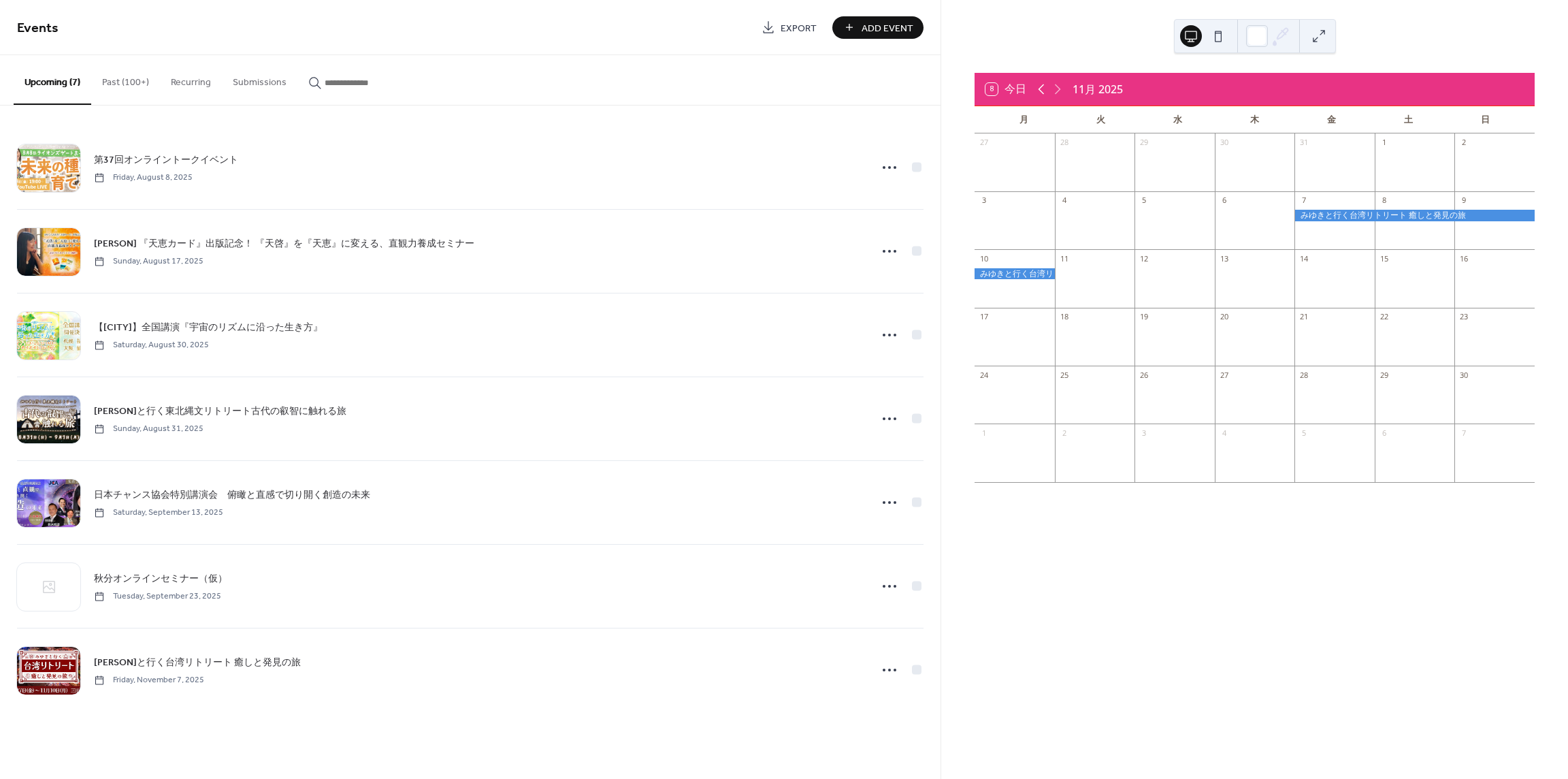 click 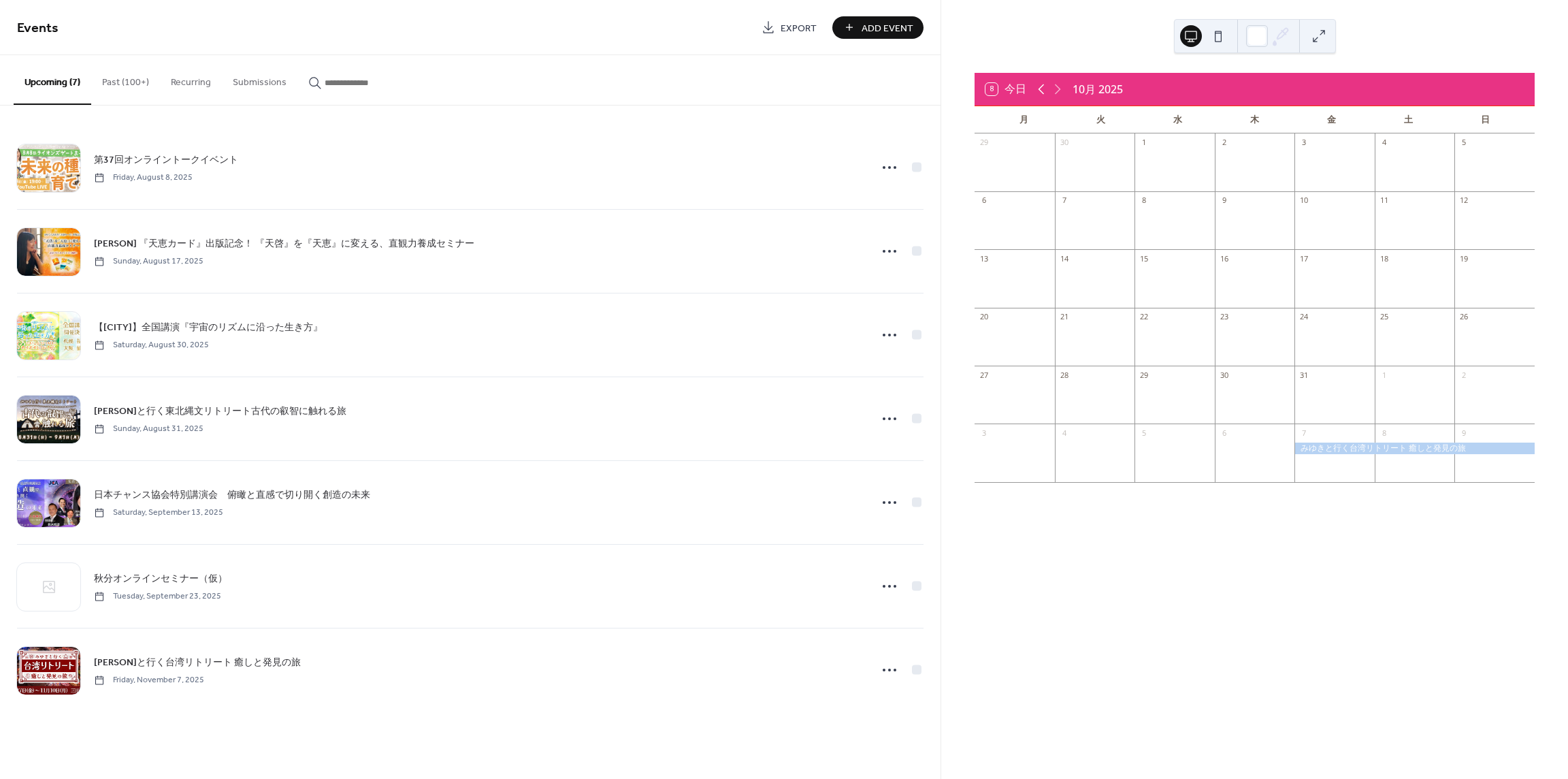 click 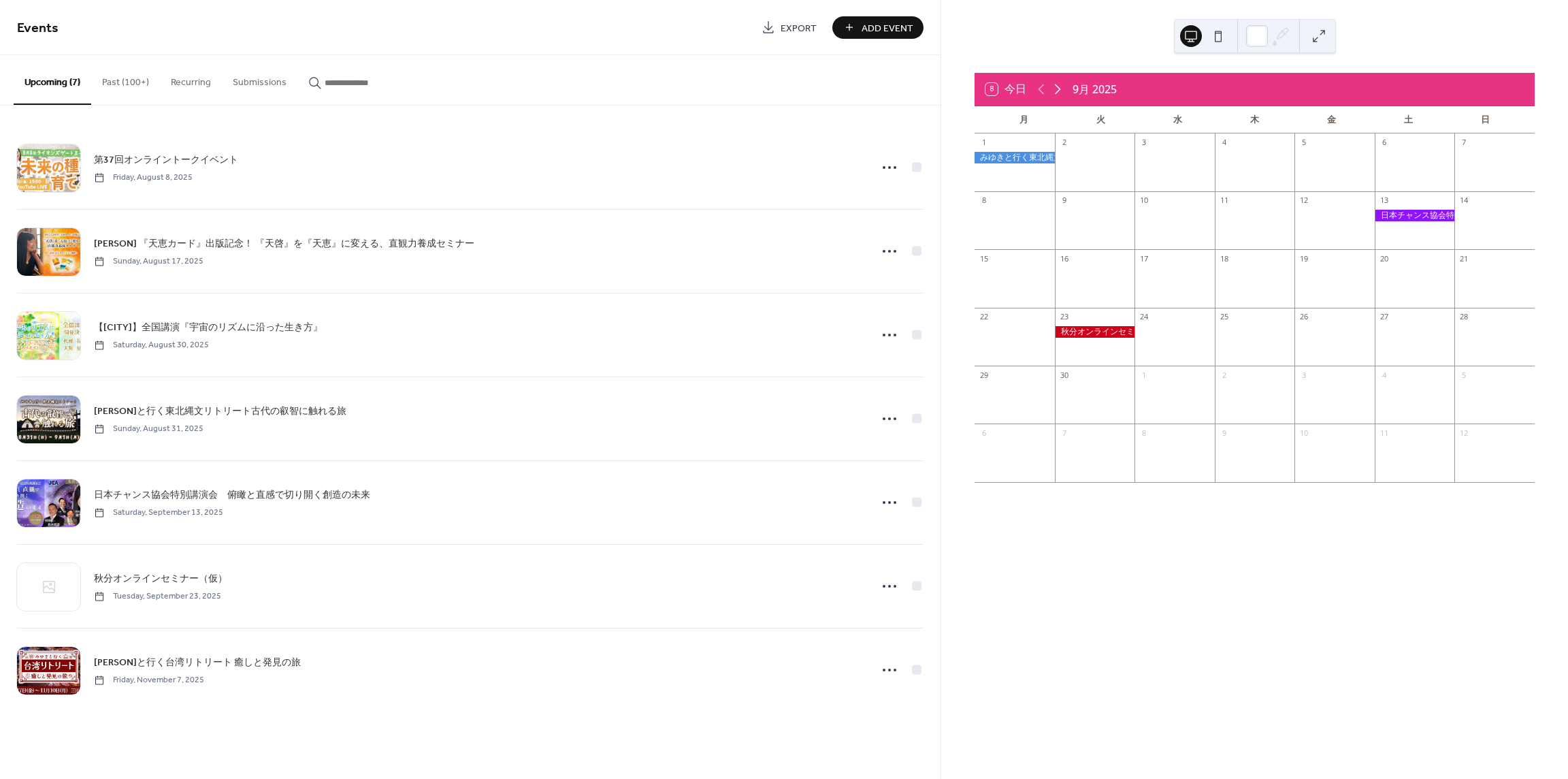 click 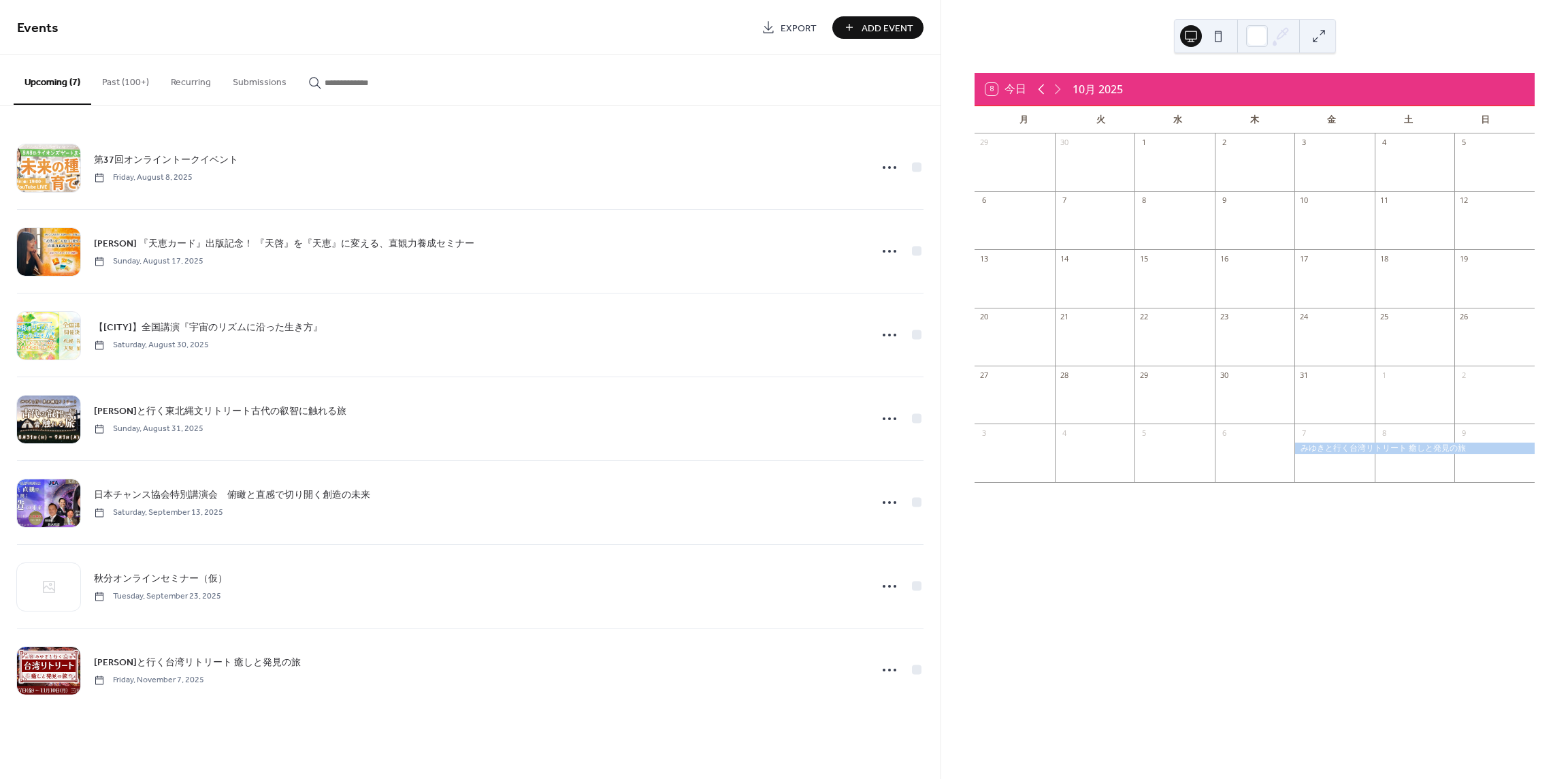 click 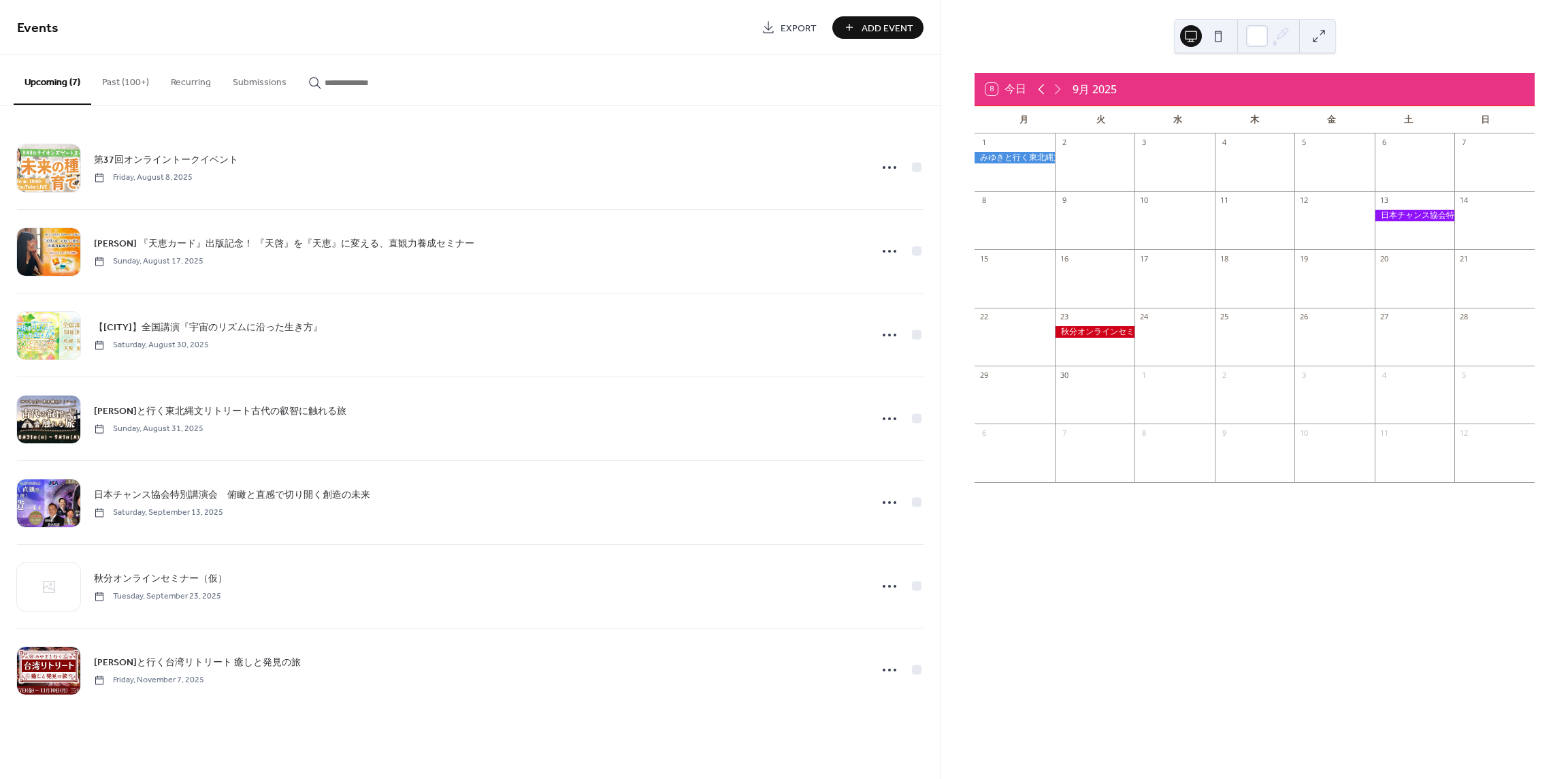 click 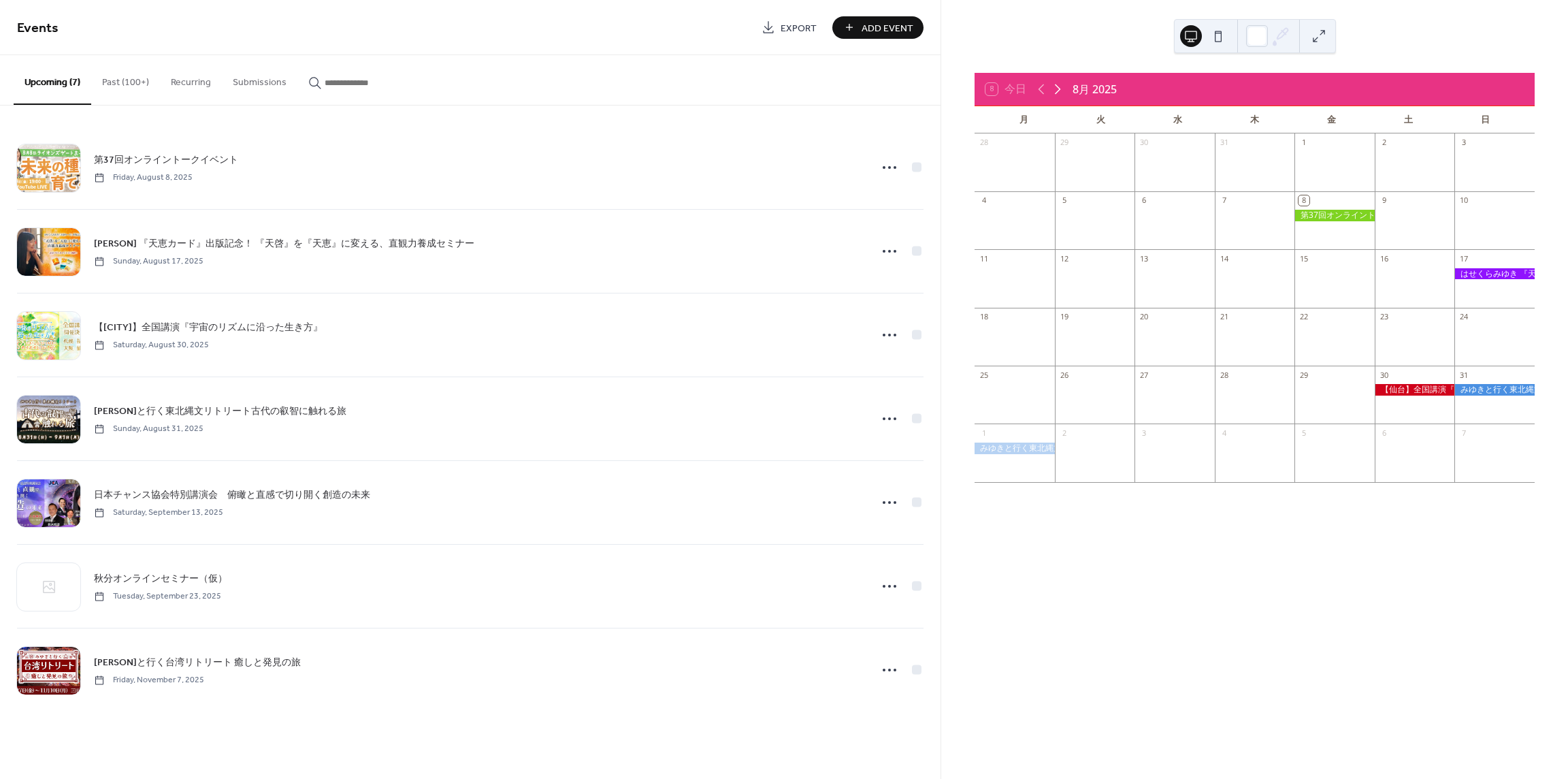 click 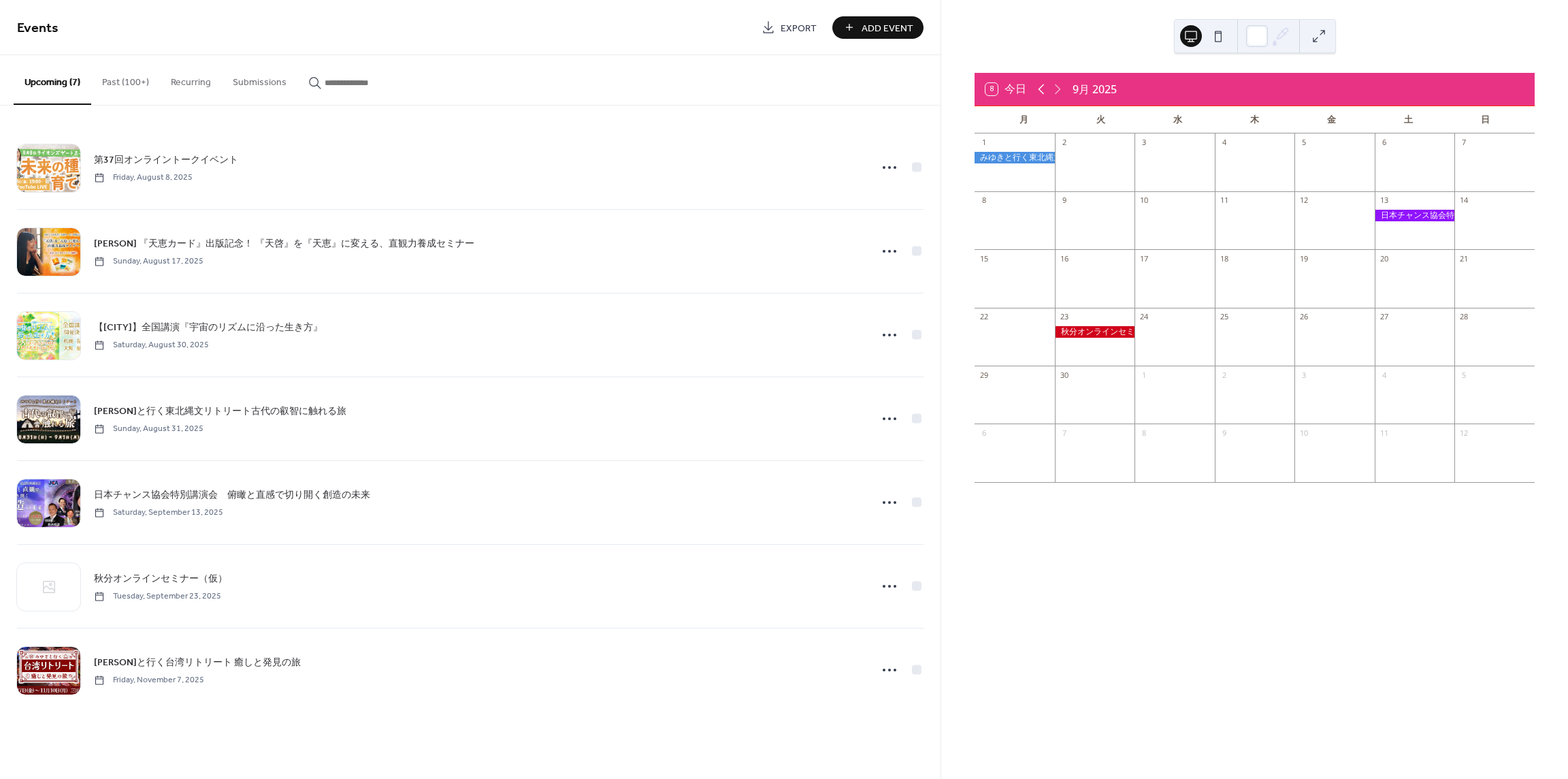 click 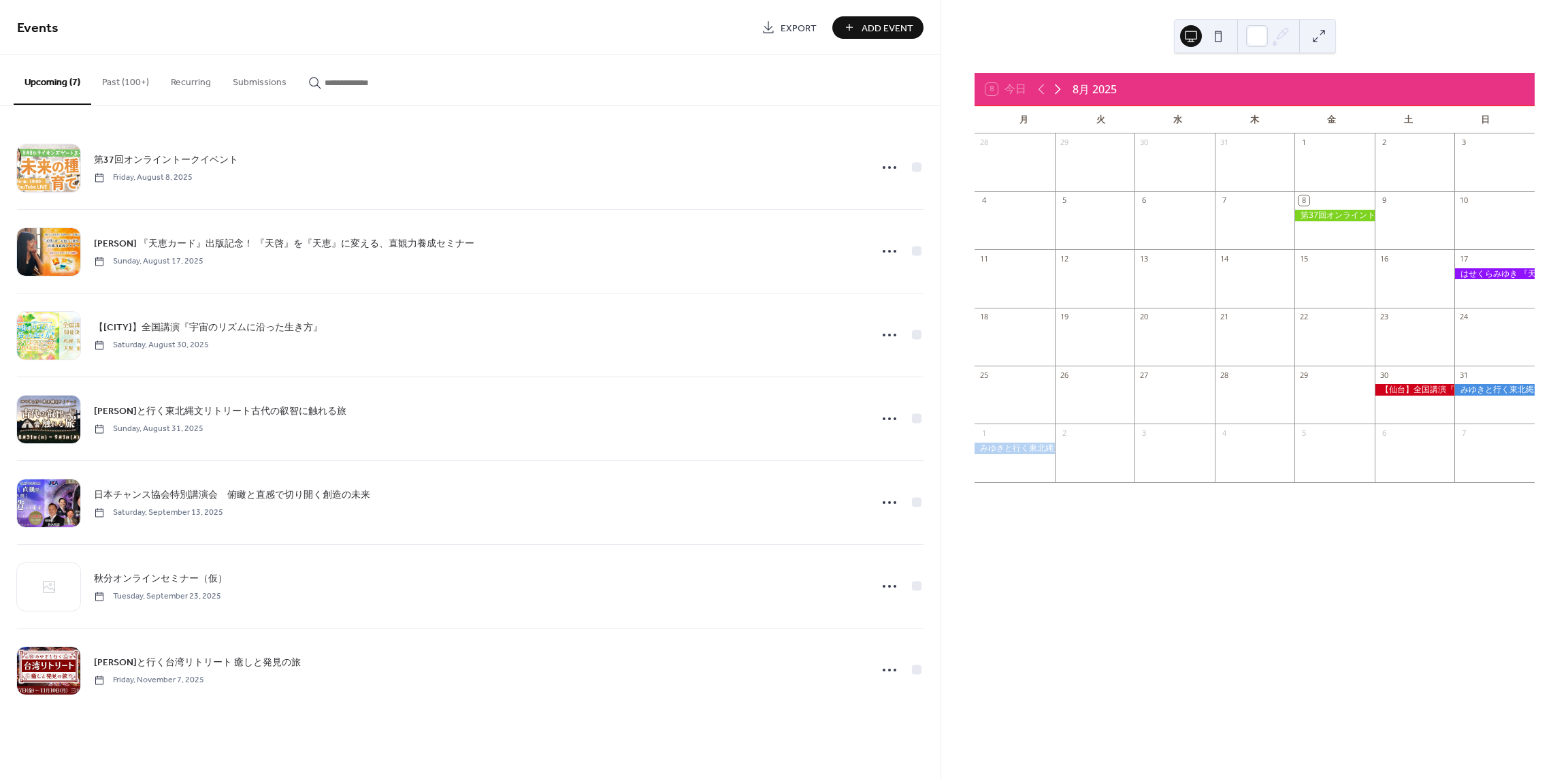 click 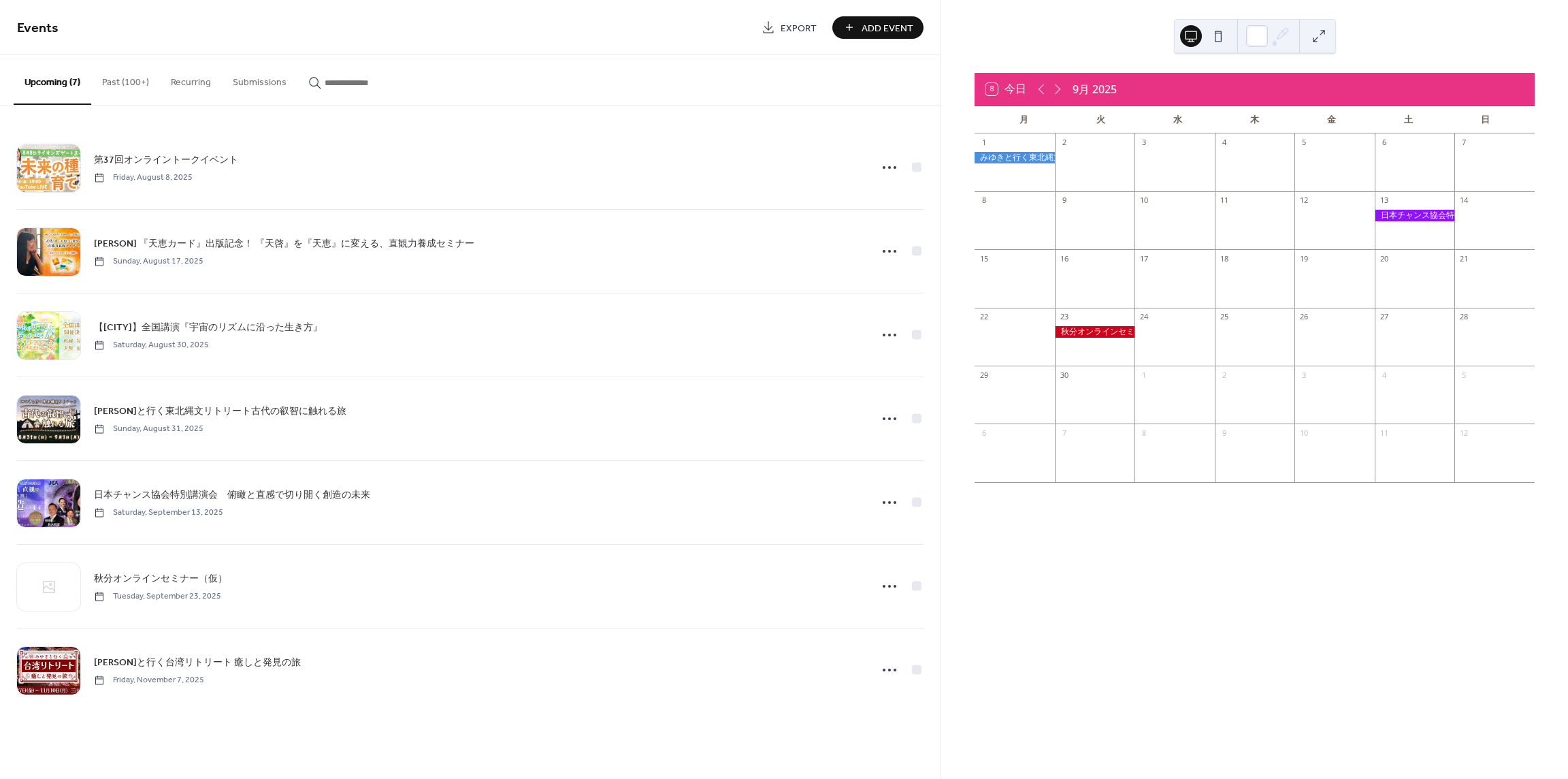 click on "Add Event" at bounding box center [887, 28] 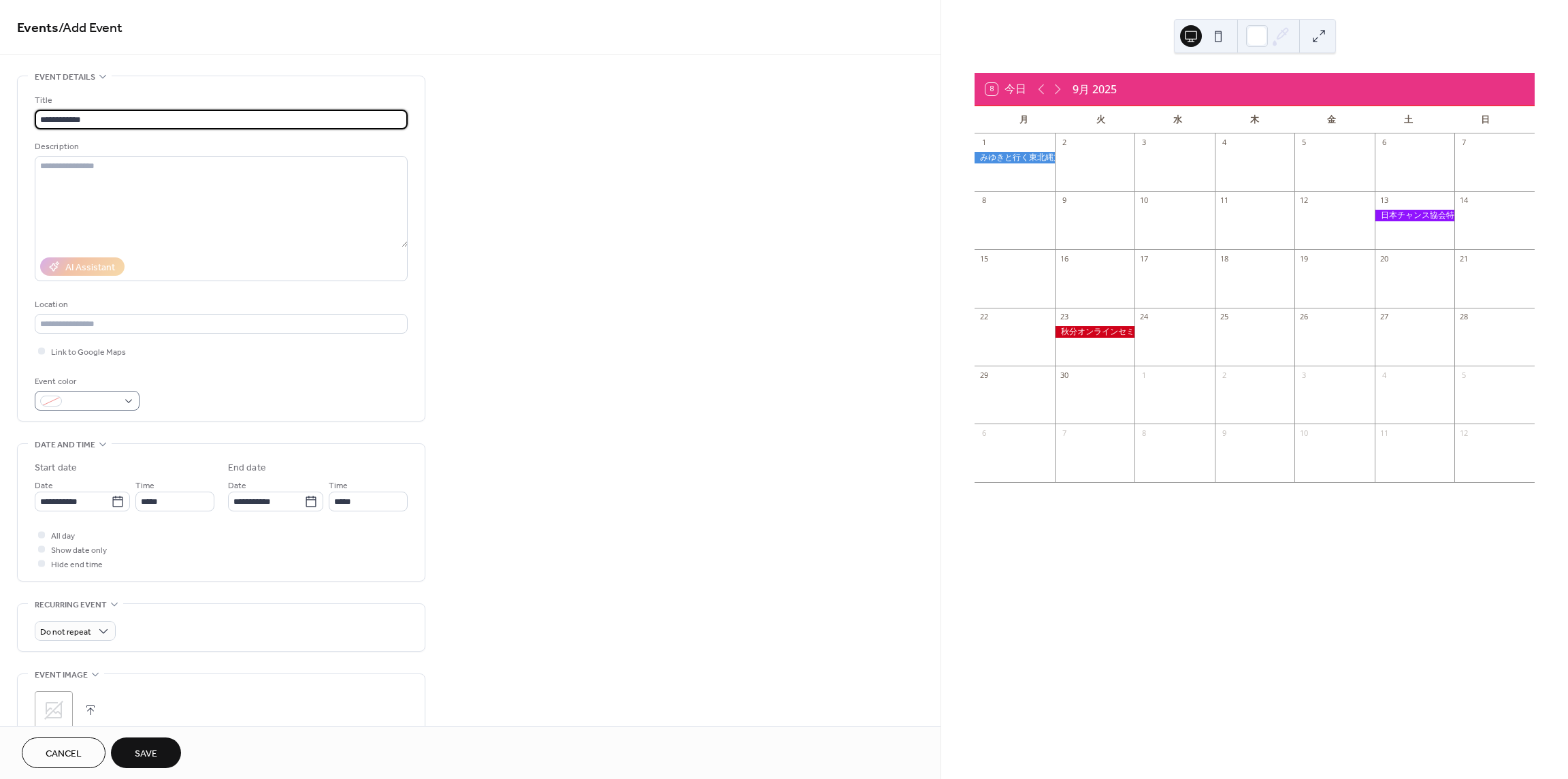 type on "**********" 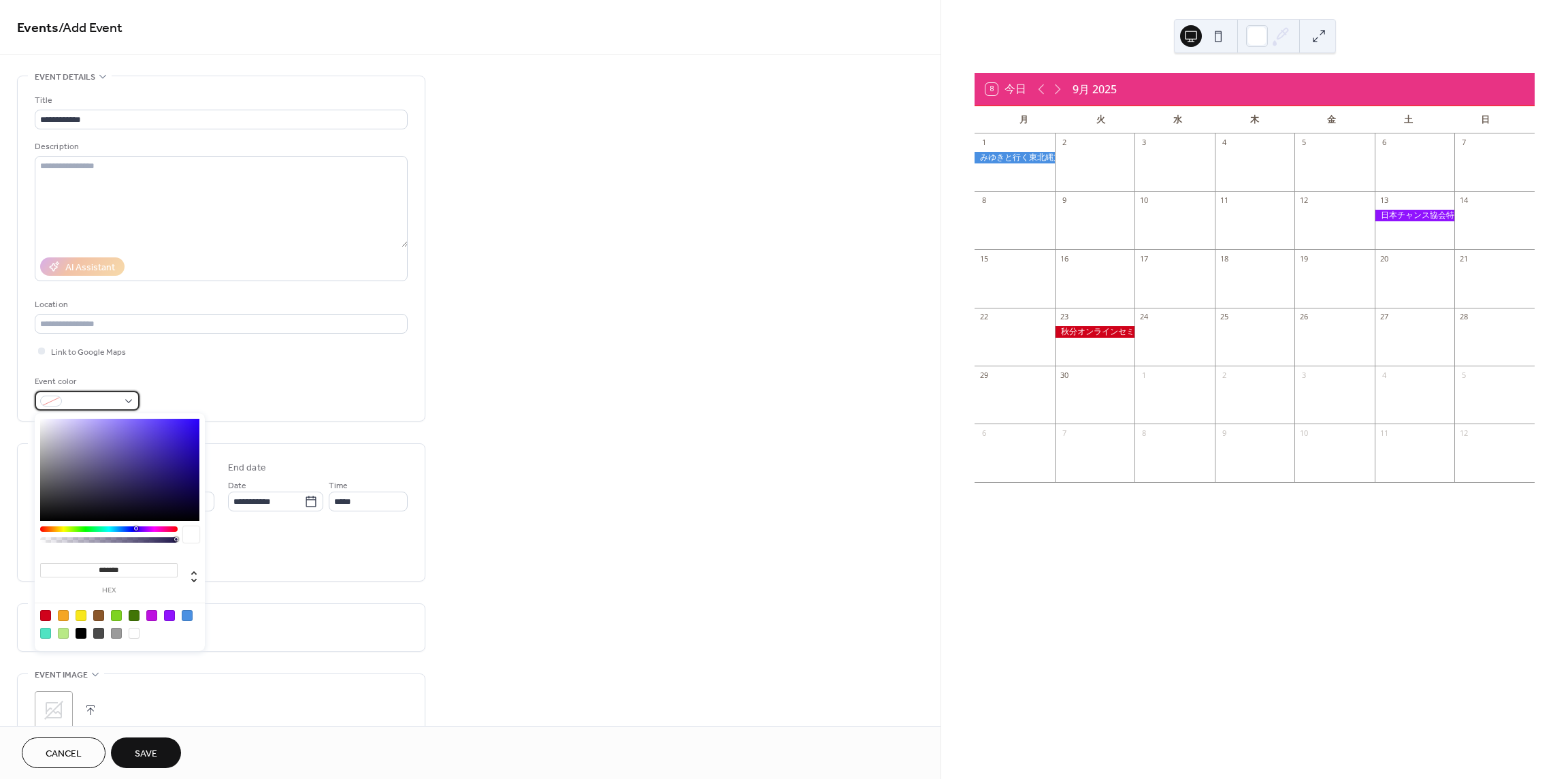 click at bounding box center [87, 400] 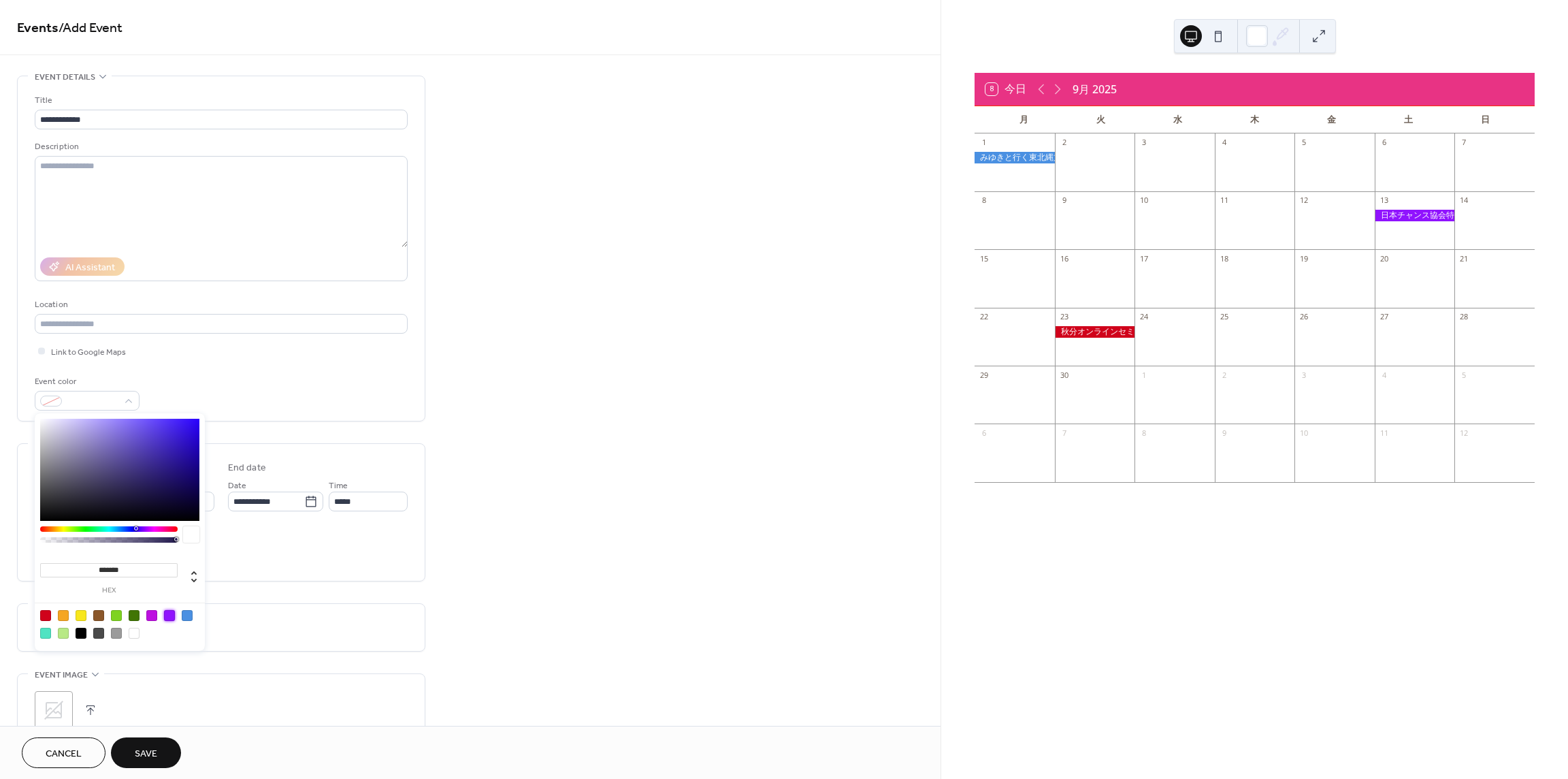 click at bounding box center (169, 616) 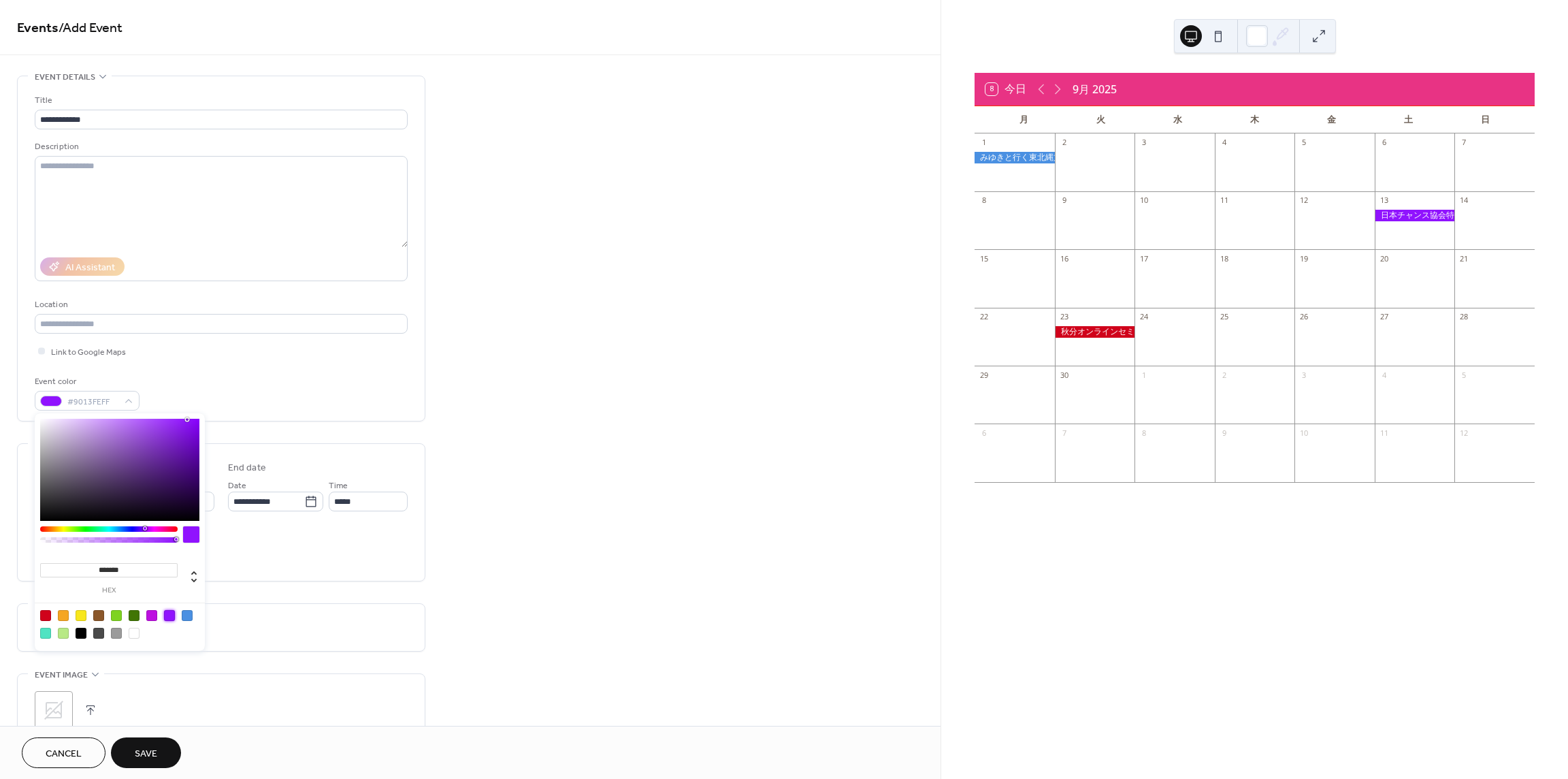 click on "Event color #9013FEFF" at bounding box center (221, 392) 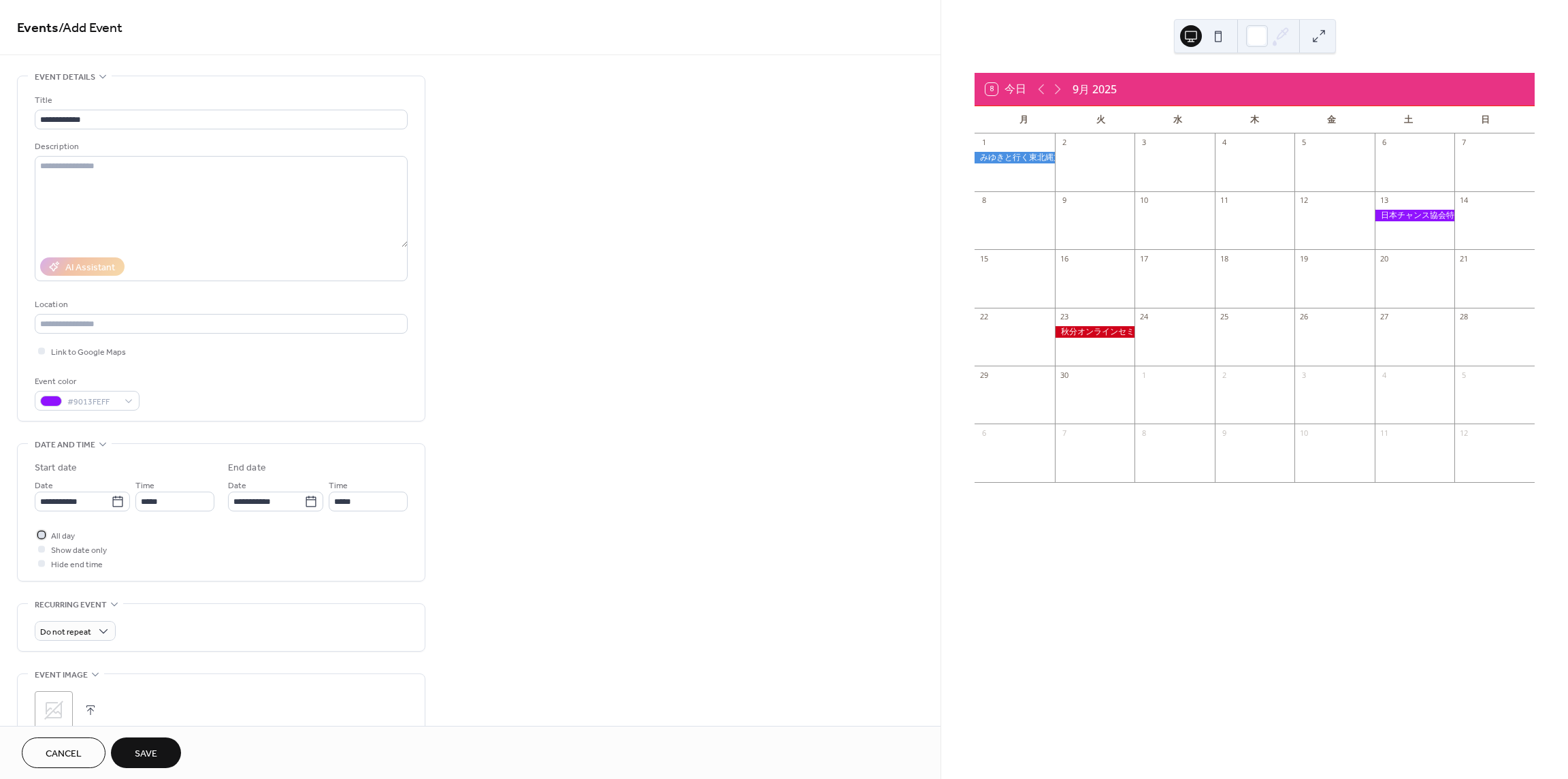 click on "All day" at bounding box center (63, 536) 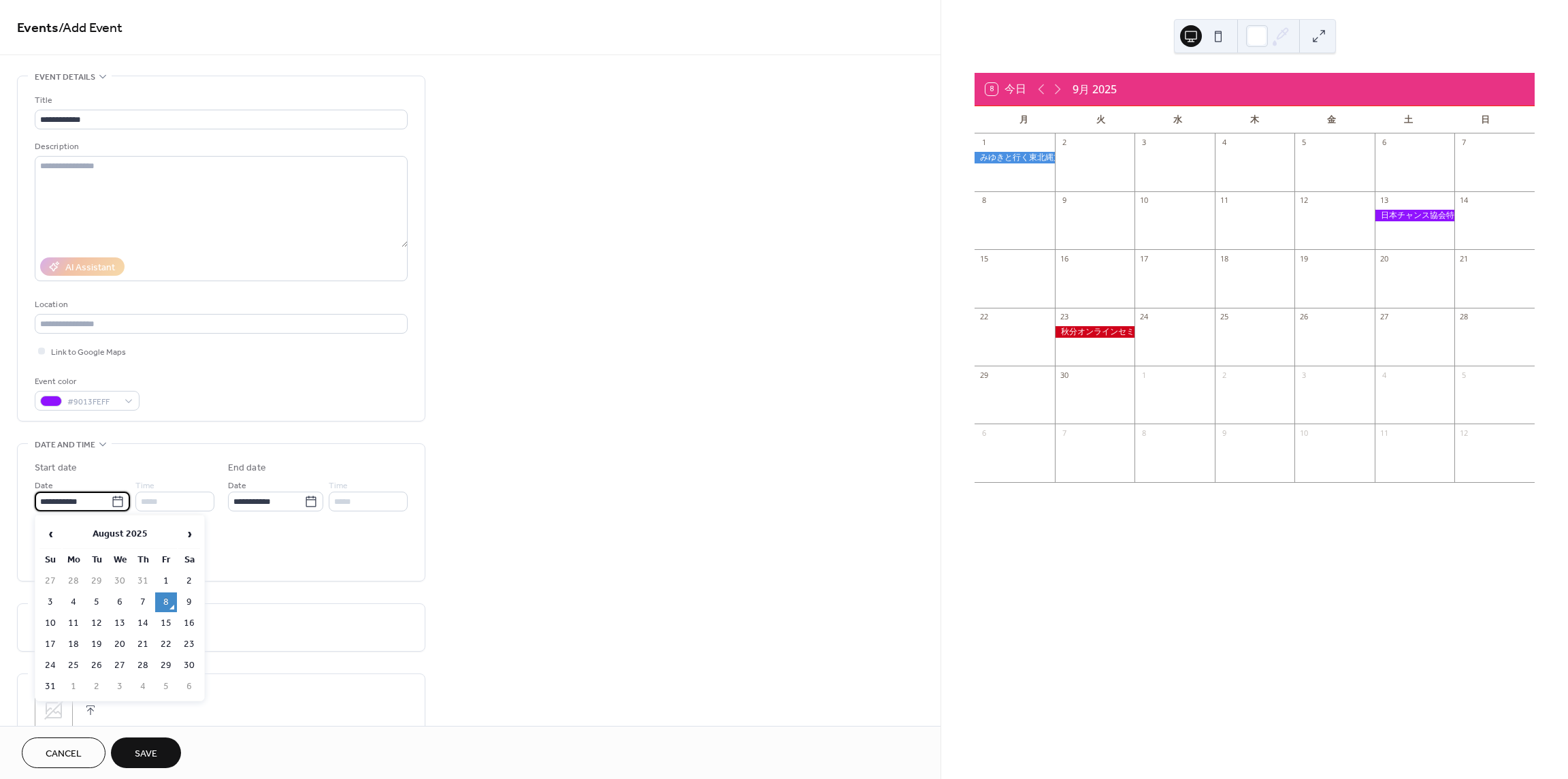 click on "**********" at bounding box center [73, 501] 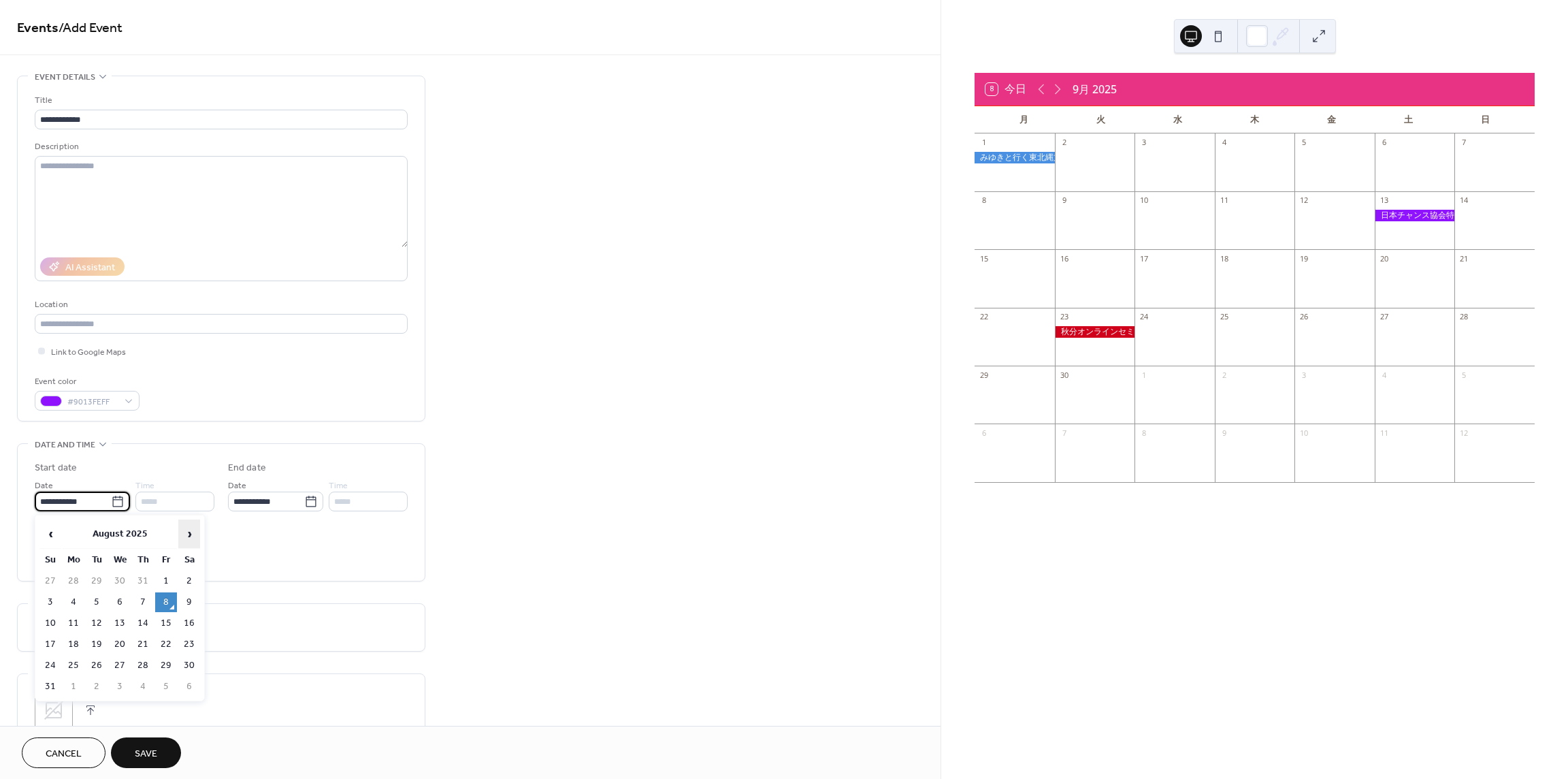 click on "›" at bounding box center [189, 534] 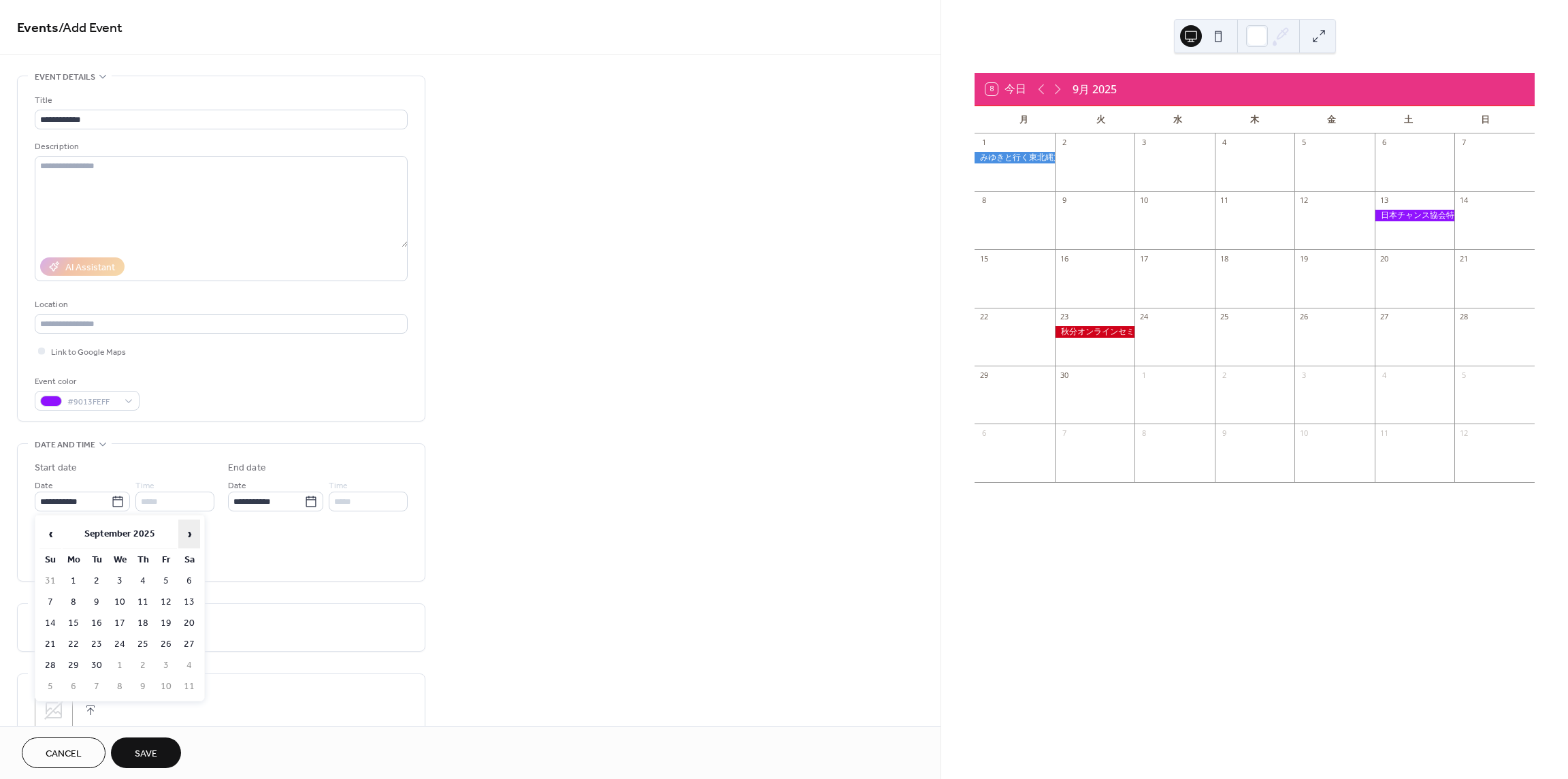 click on "›" at bounding box center (189, 534) 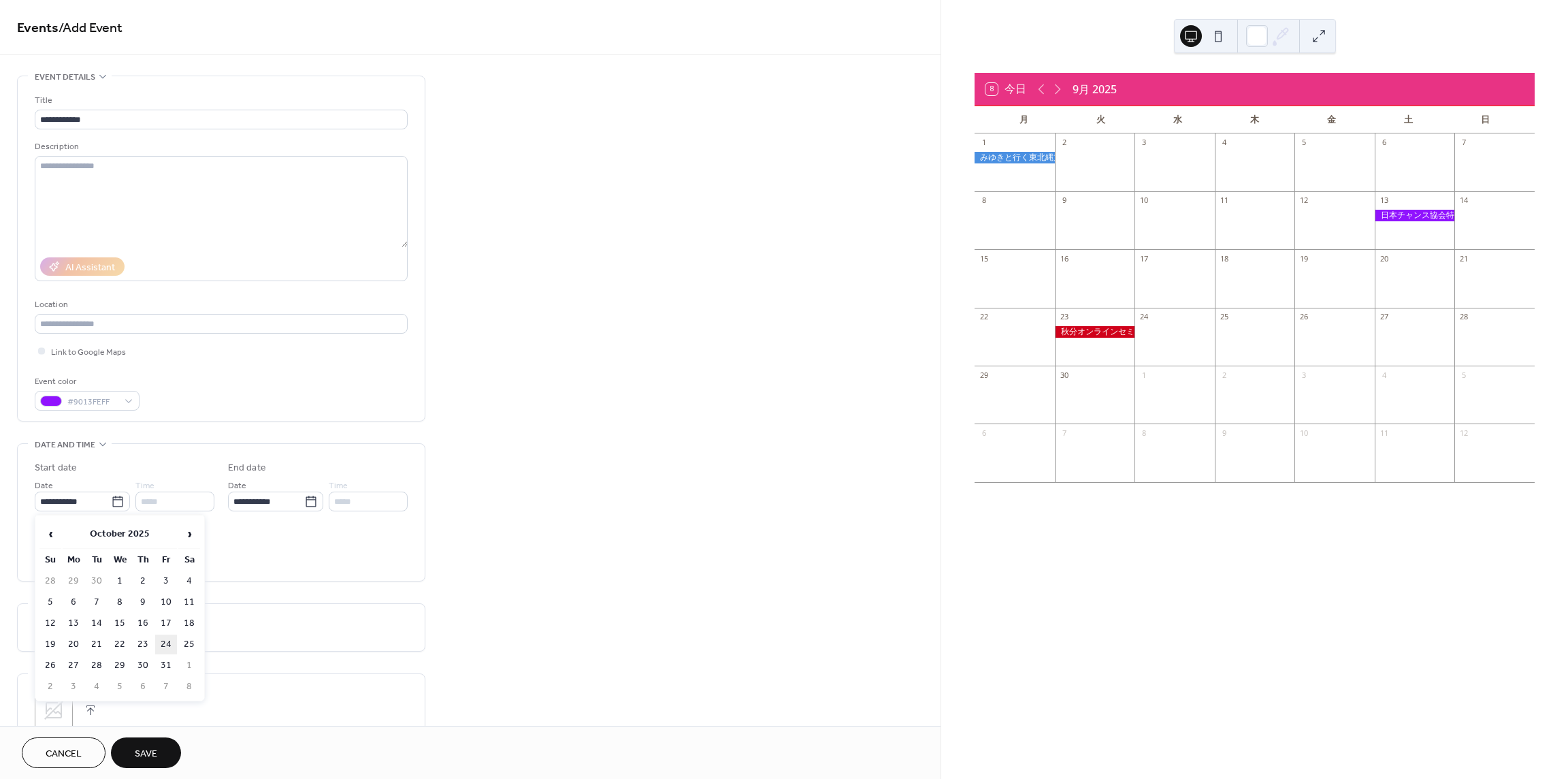 click on "24" at bounding box center [166, 644] 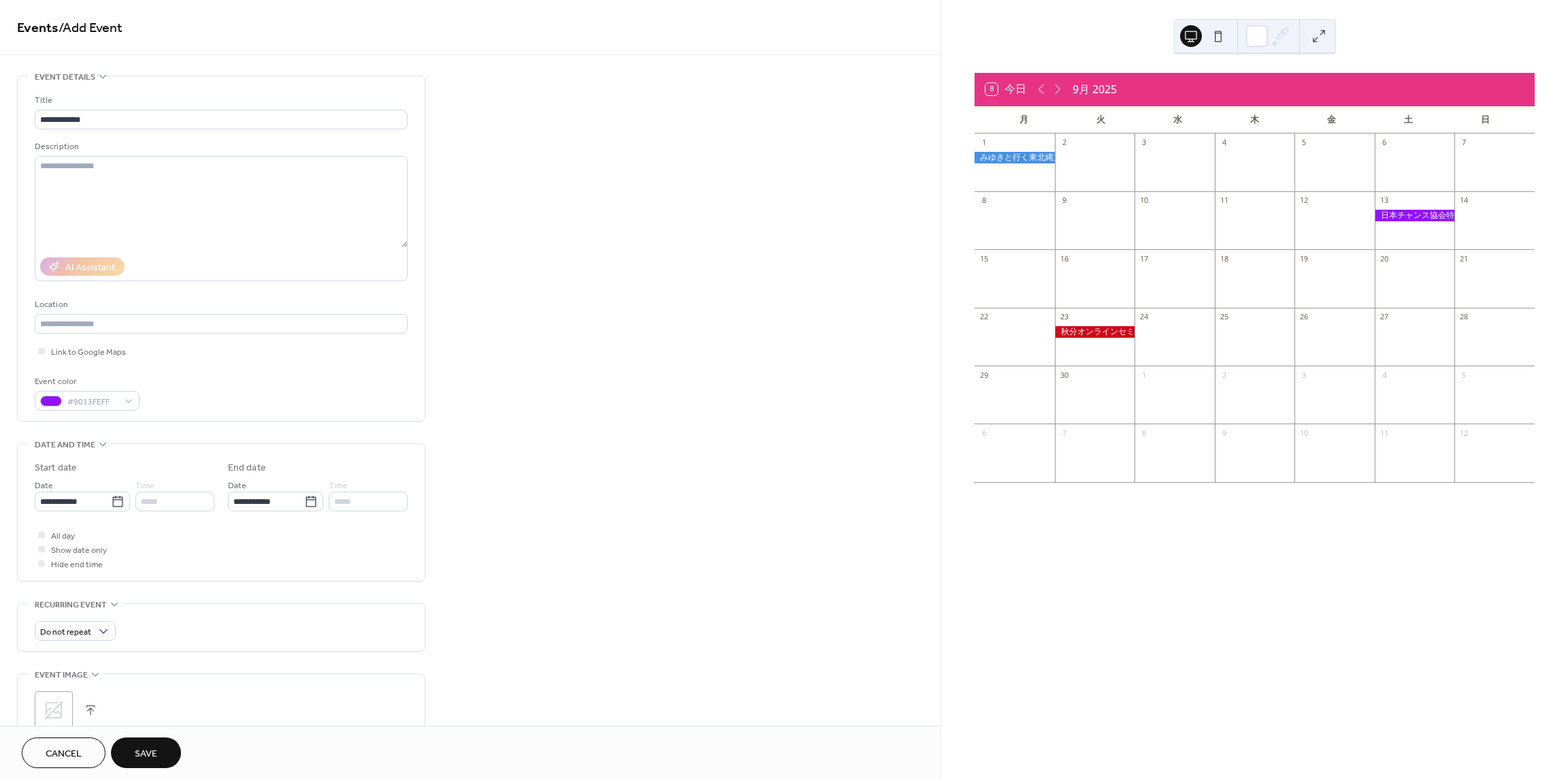 click on "Save" at bounding box center [146, 754] 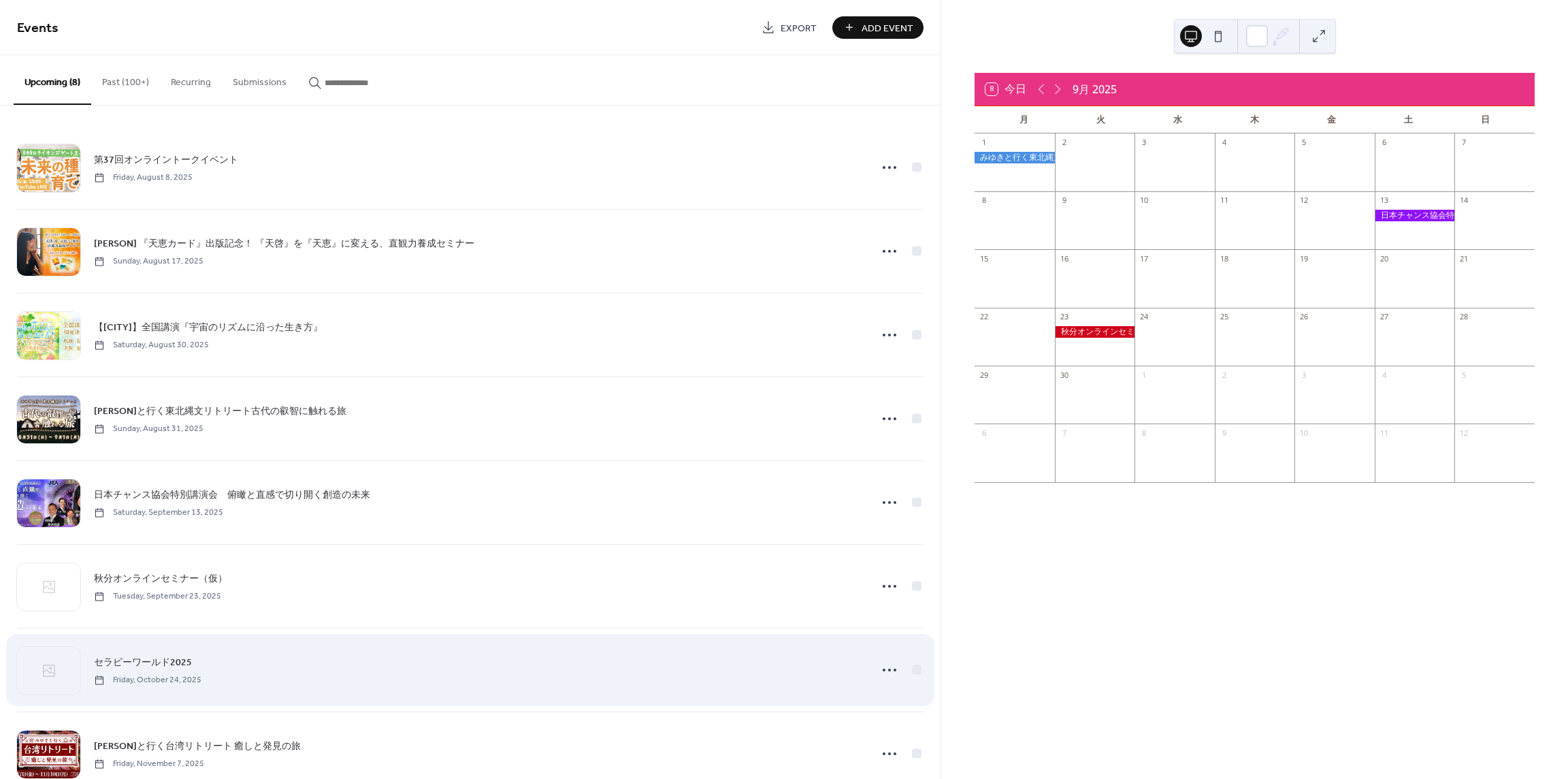 click on "セラピーワールド2025" at bounding box center [143, 663] 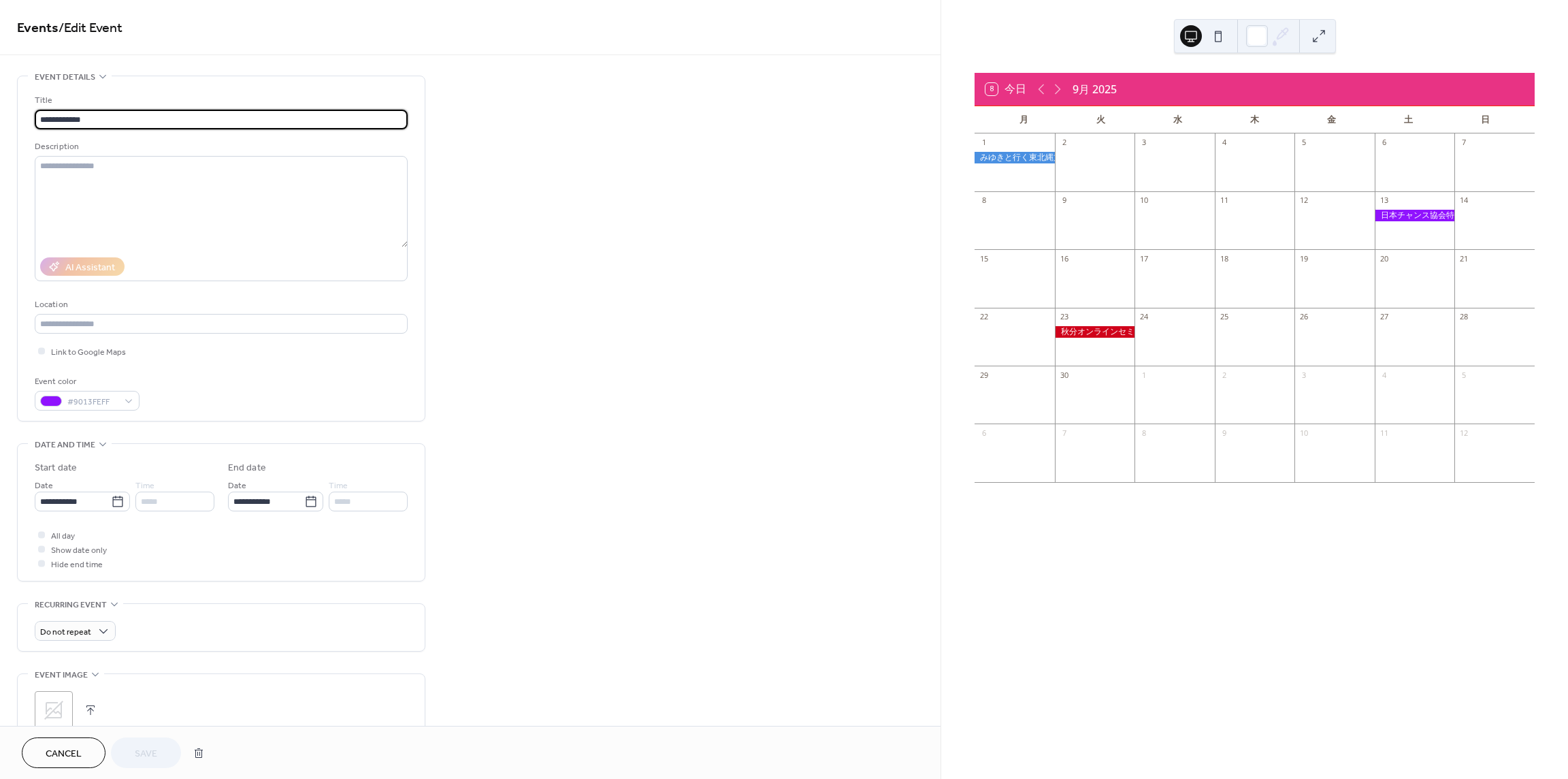 click on "**********" at bounding box center [221, 119] 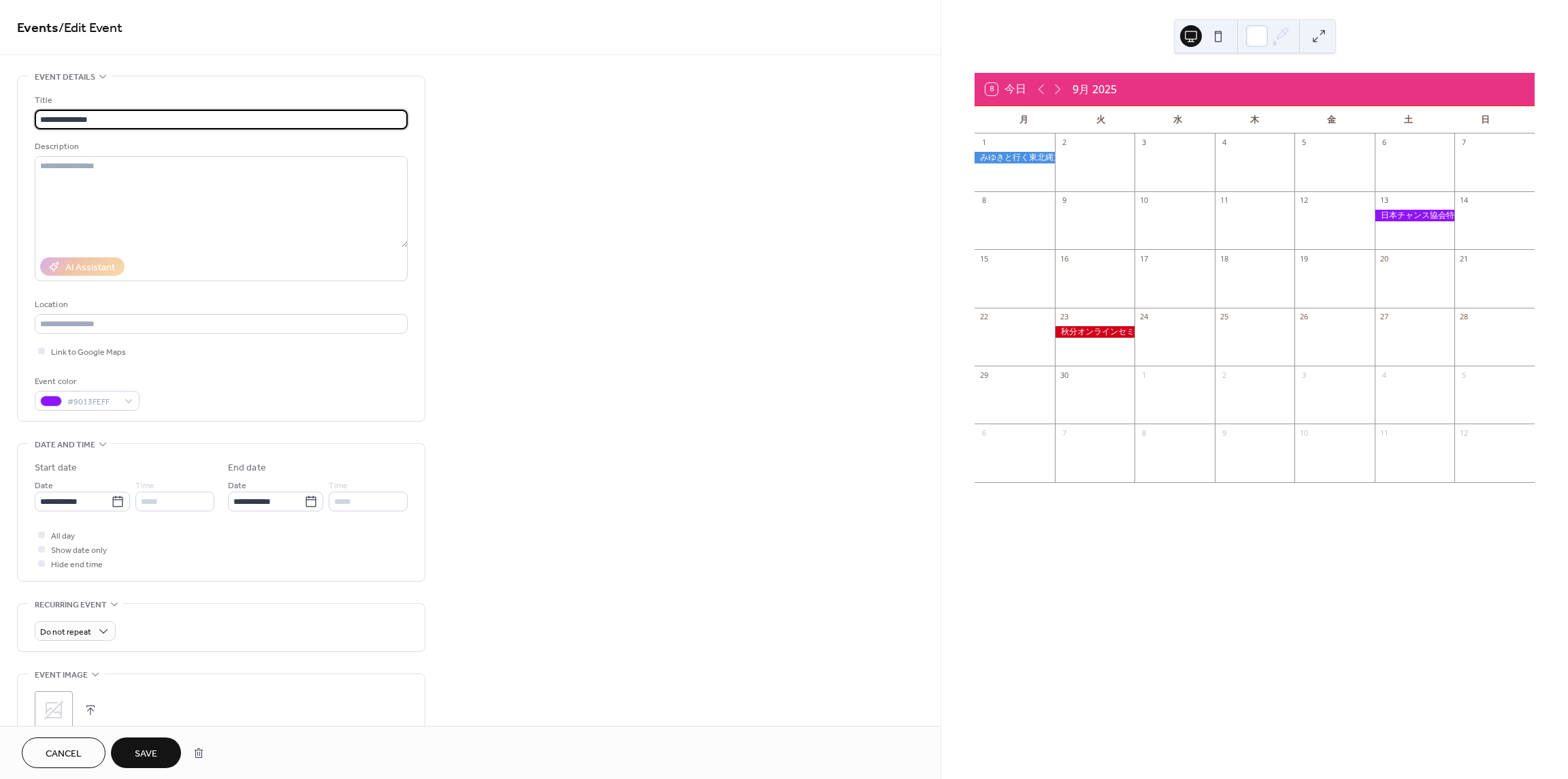 type on "**********" 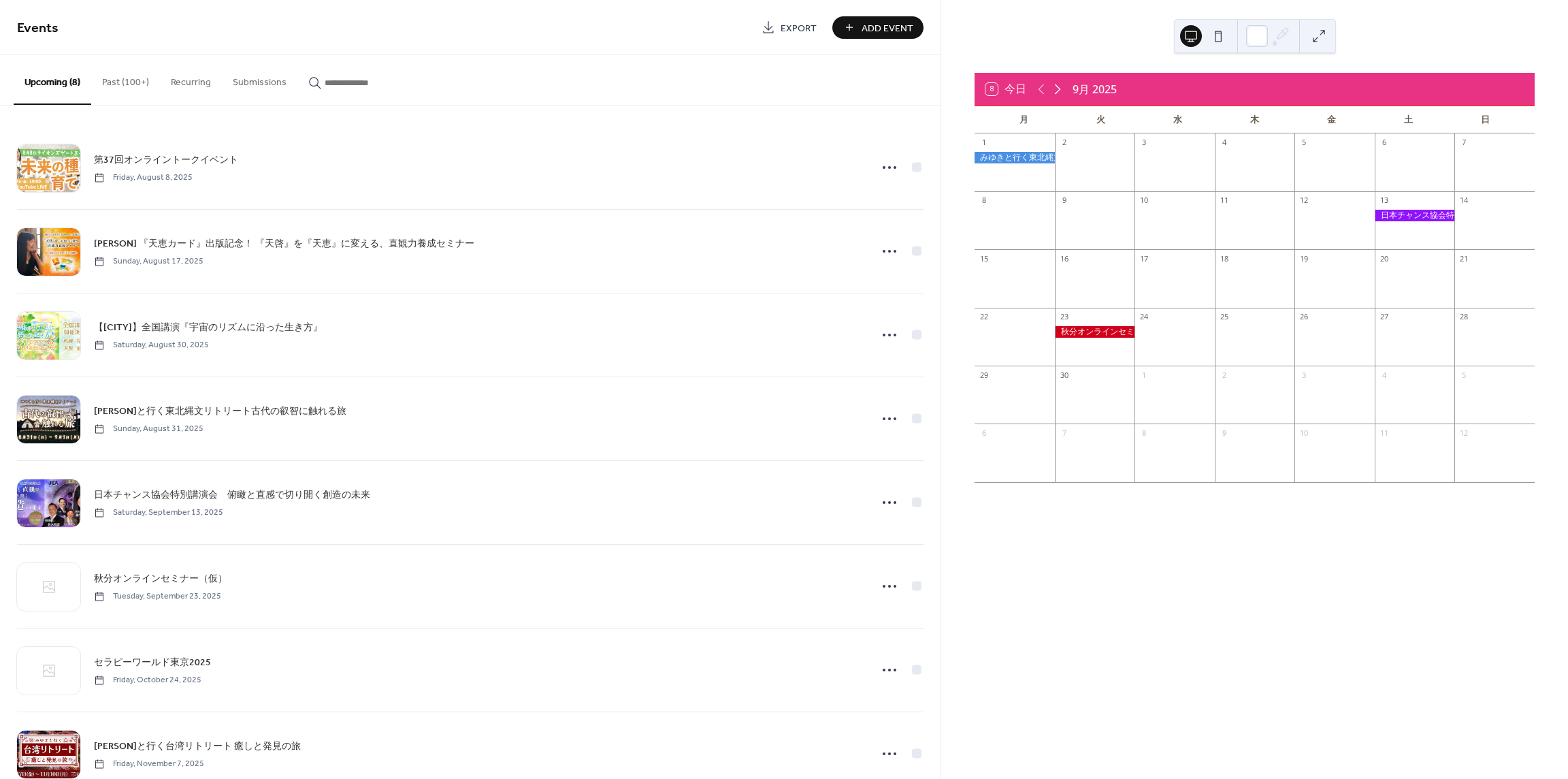 click 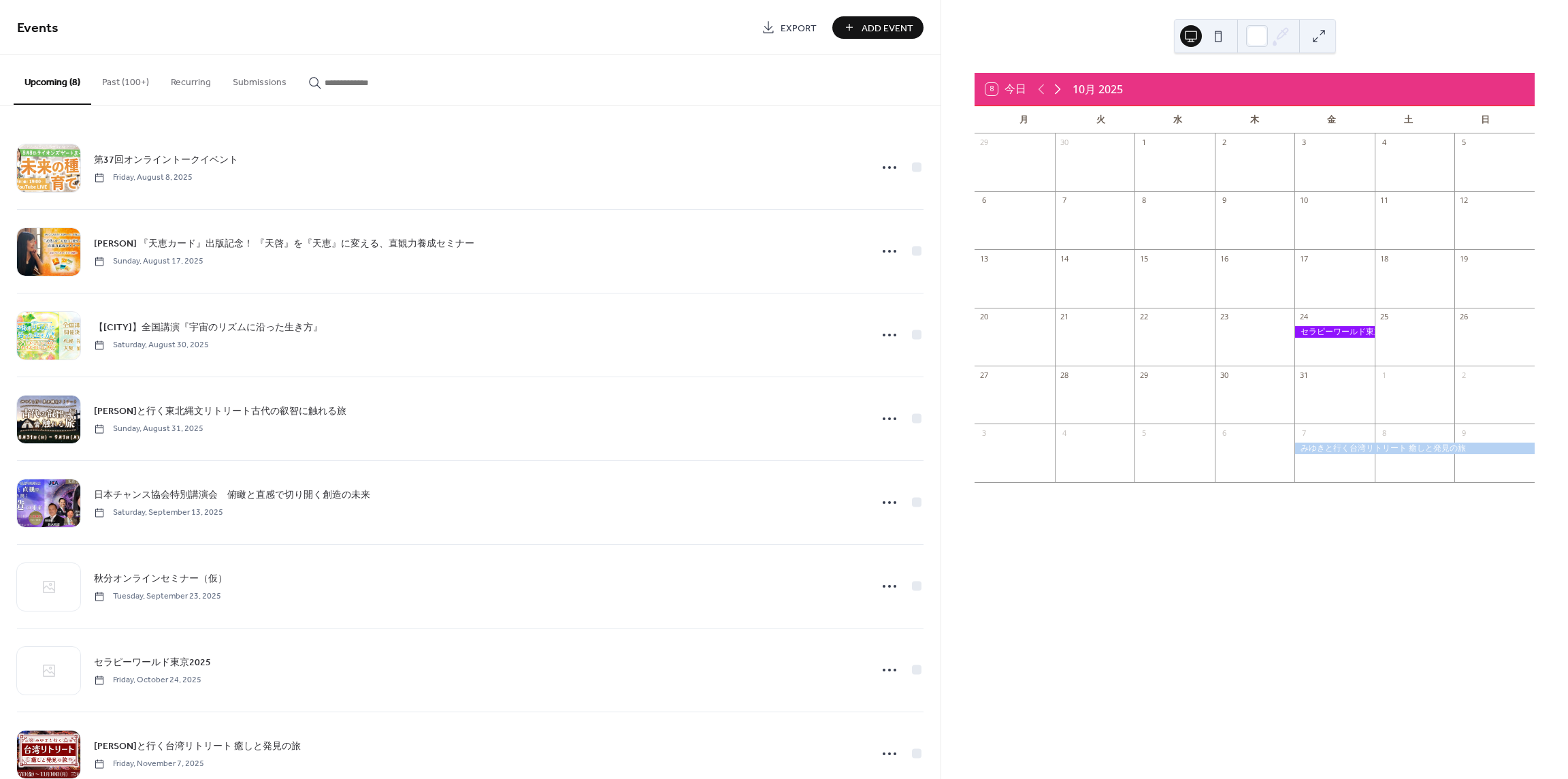 click 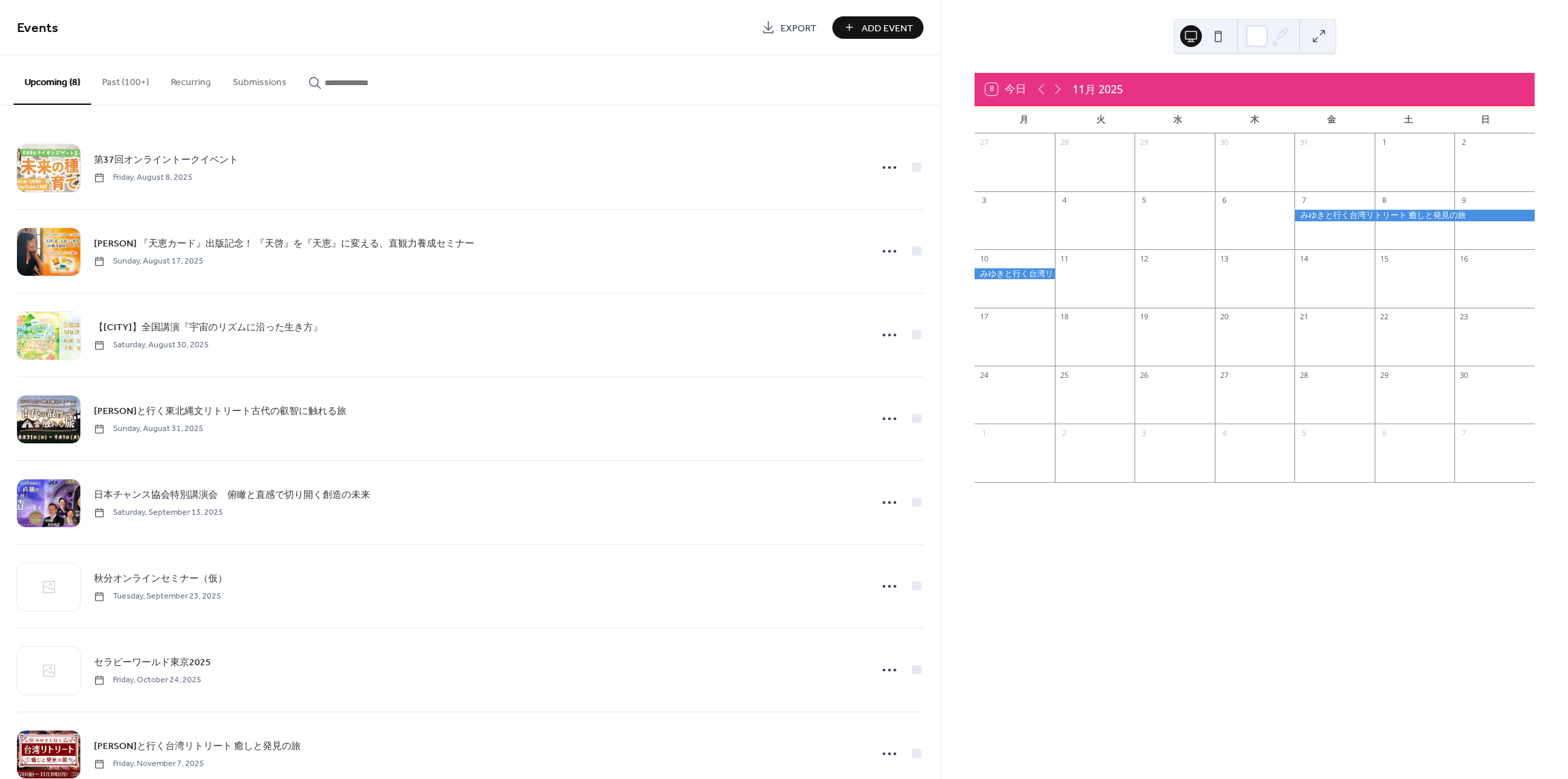 click on "8 今日 11月 2025 月 火 水 木 金 土 日 27 28 29 30 31 1 2 3 4 5 6 7 8 9 10 11 12 13 14 15 16 17 18 19 20 21 22 23 24 25 26 27 28 29 30 1 2 3 4 5 6 7" at bounding box center (1254, 390) 